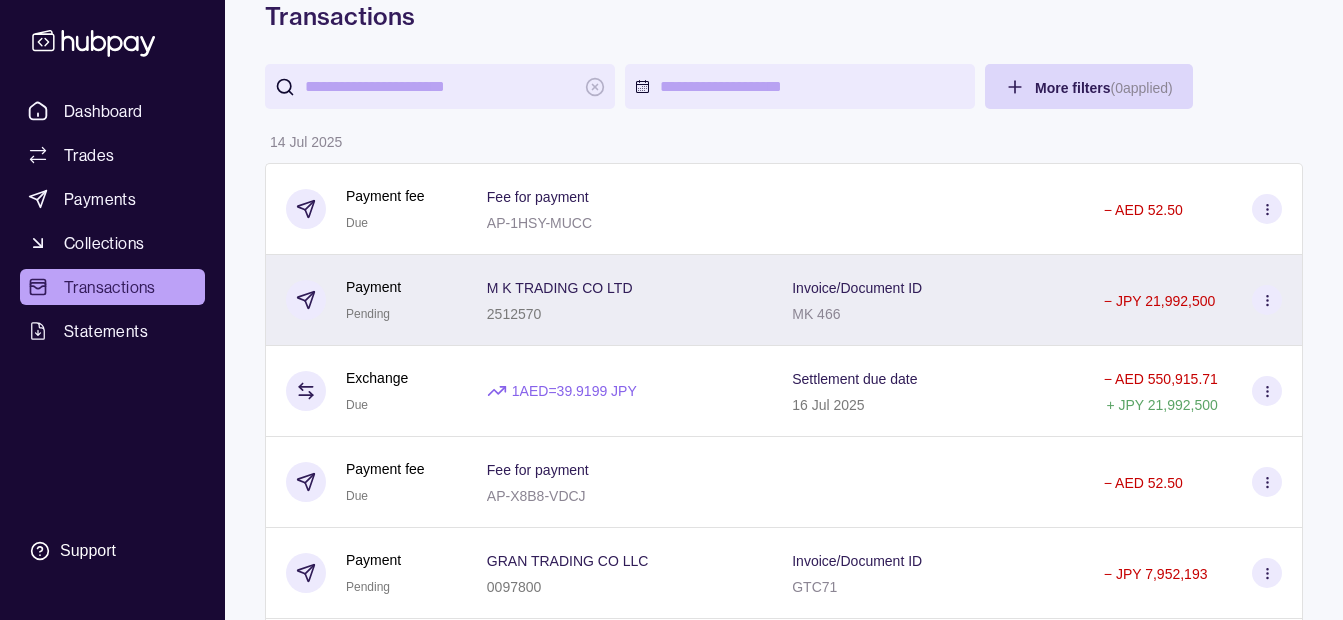 scroll, scrollTop: 0, scrollLeft: 0, axis: both 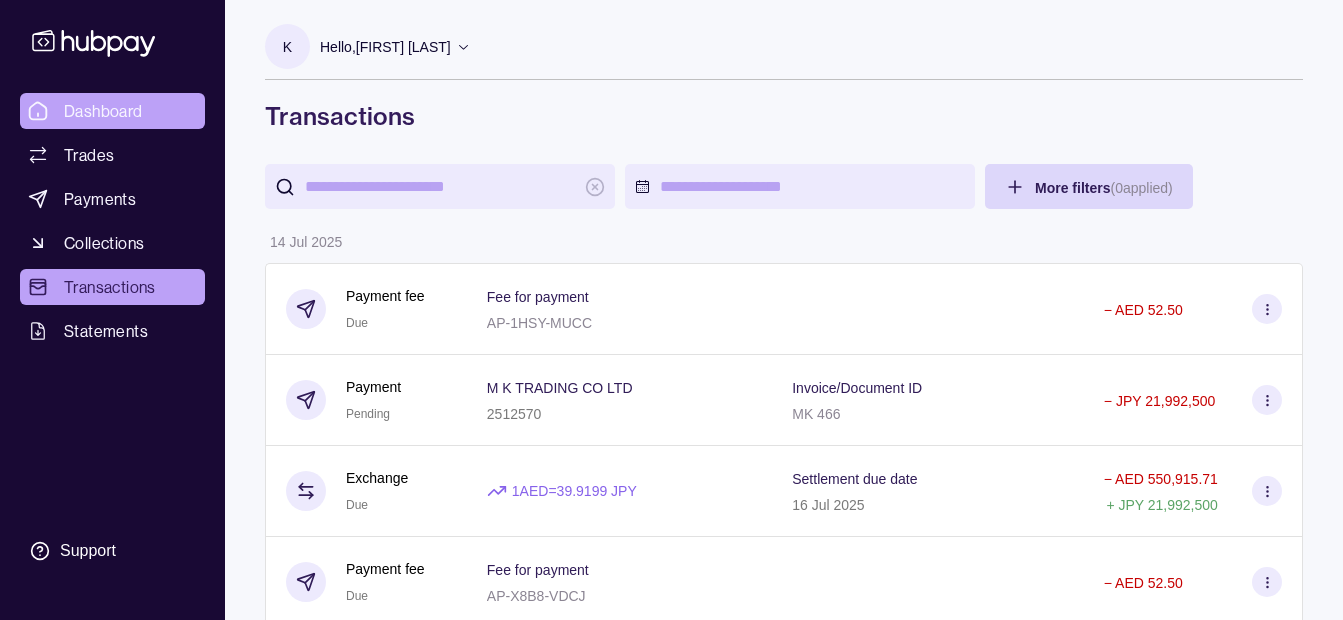 click on "Dashboard" at bounding box center [103, 111] 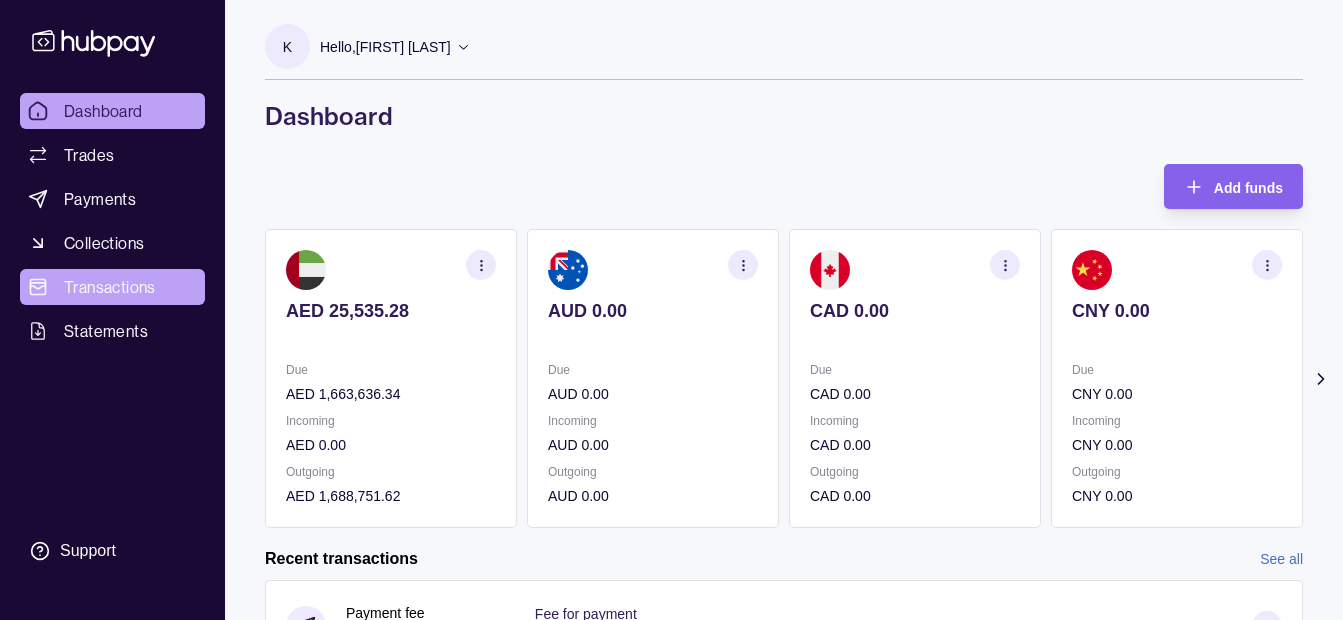 click on "Transactions" at bounding box center (110, 287) 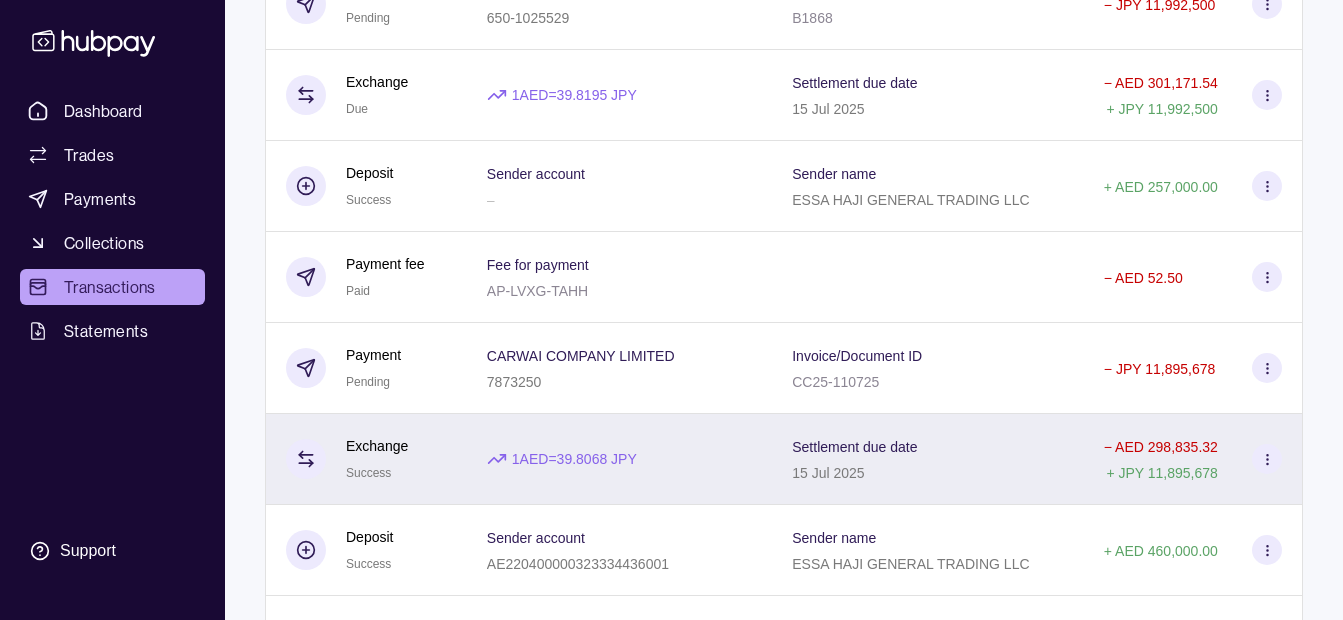 scroll, scrollTop: 2800, scrollLeft: 0, axis: vertical 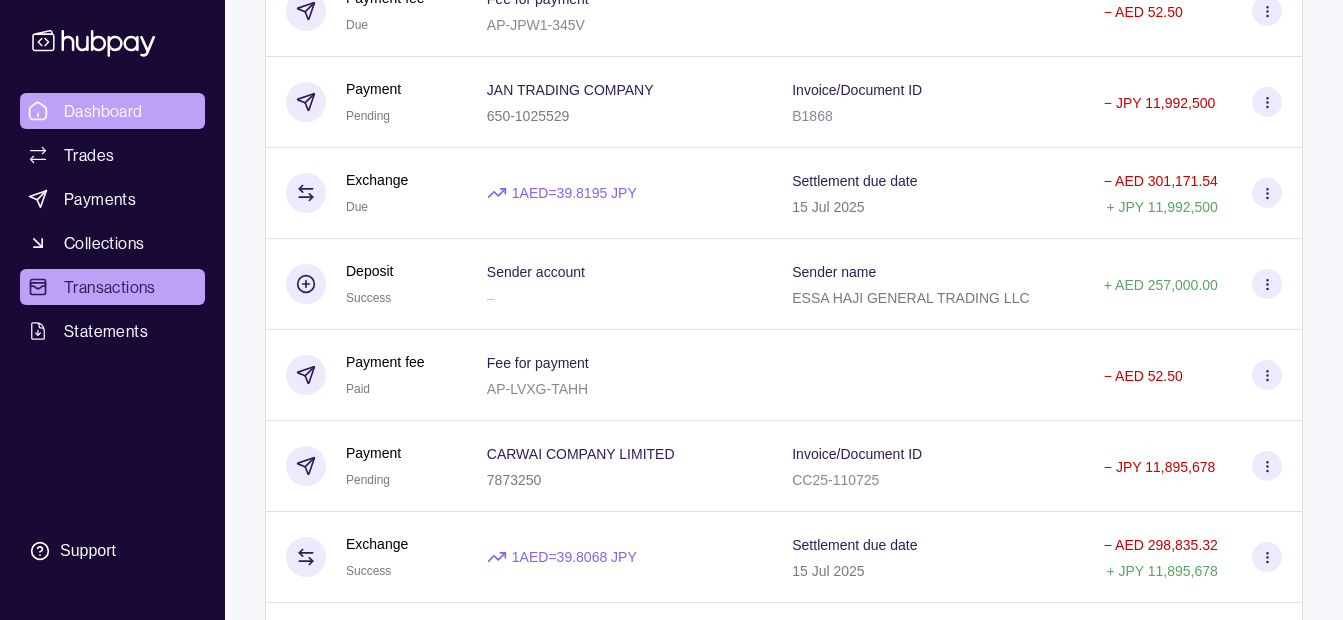 click on "Dashboard" at bounding box center (103, 111) 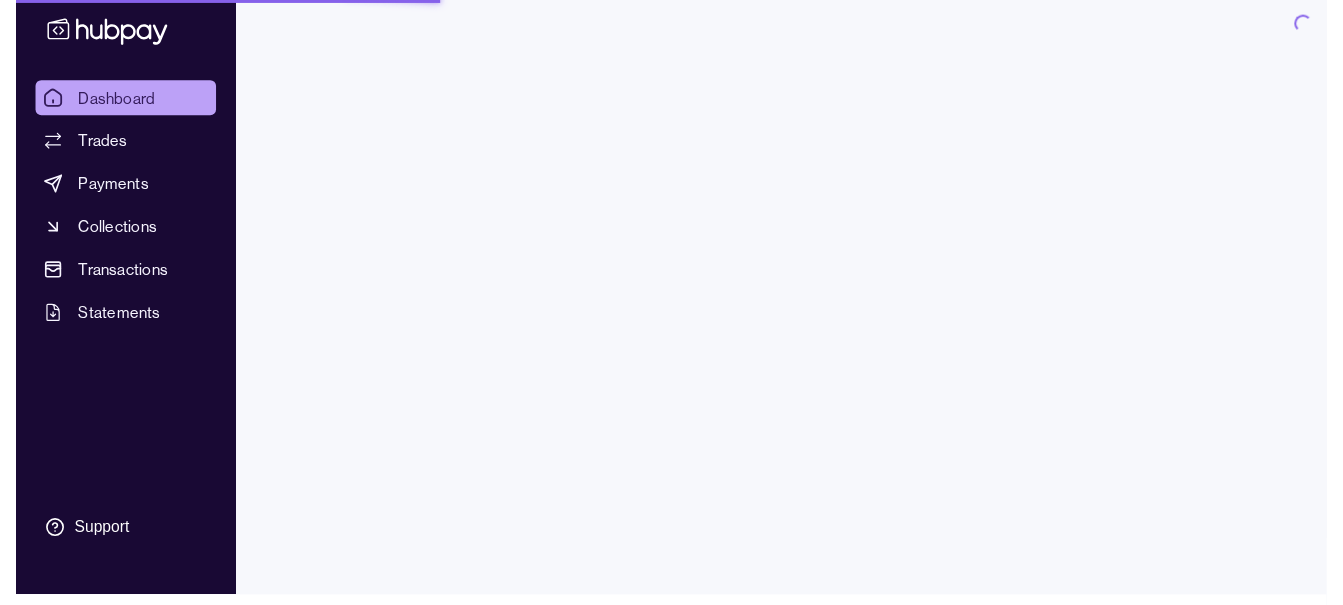 scroll, scrollTop: 0, scrollLeft: 0, axis: both 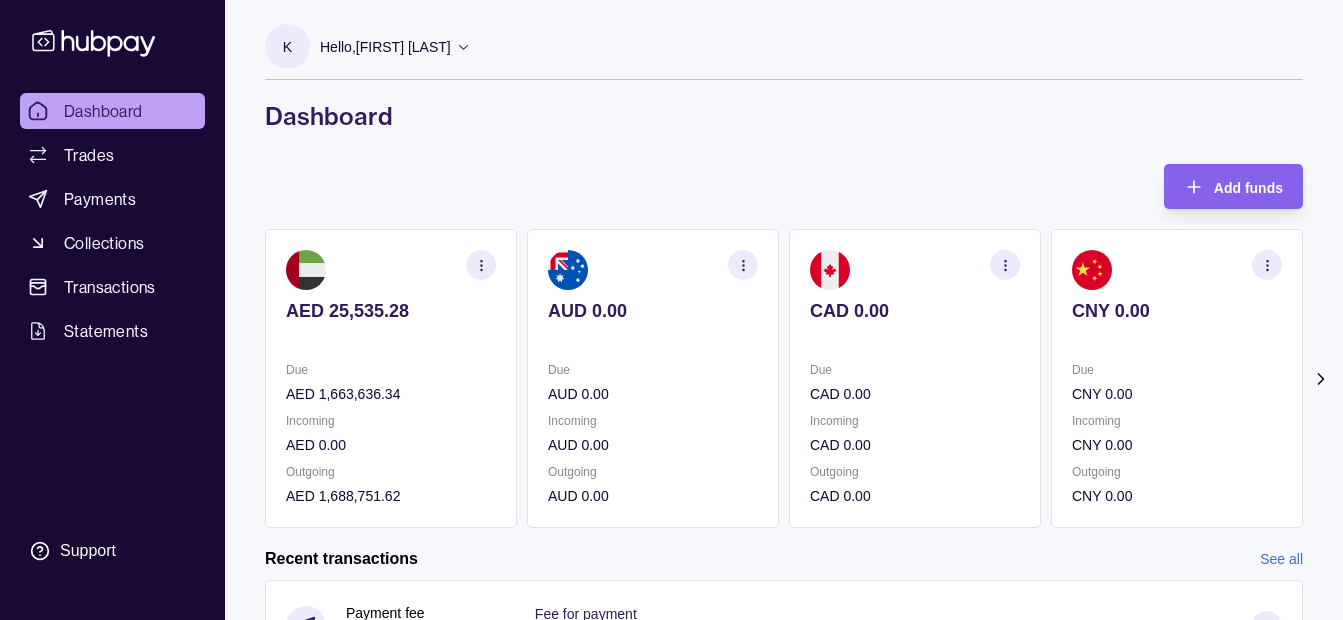 click on "Dashboard" at bounding box center (103, 111) 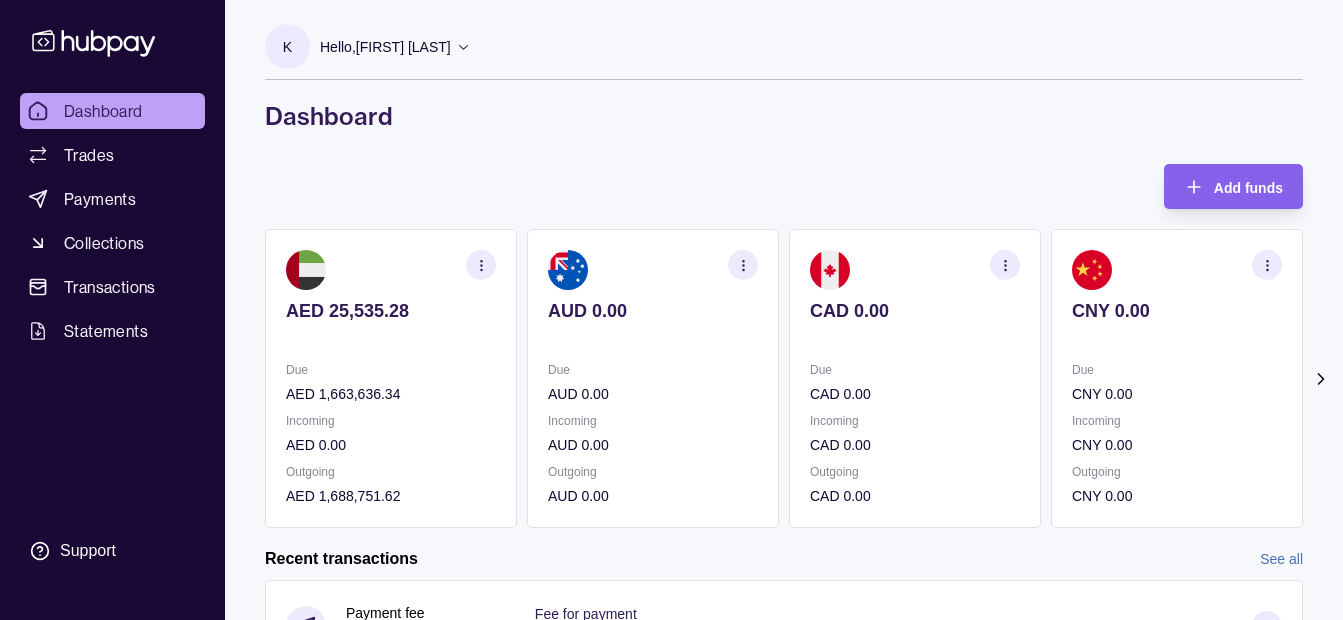 click on "Hello, [FIRST] [LAST]" at bounding box center (385, 47) 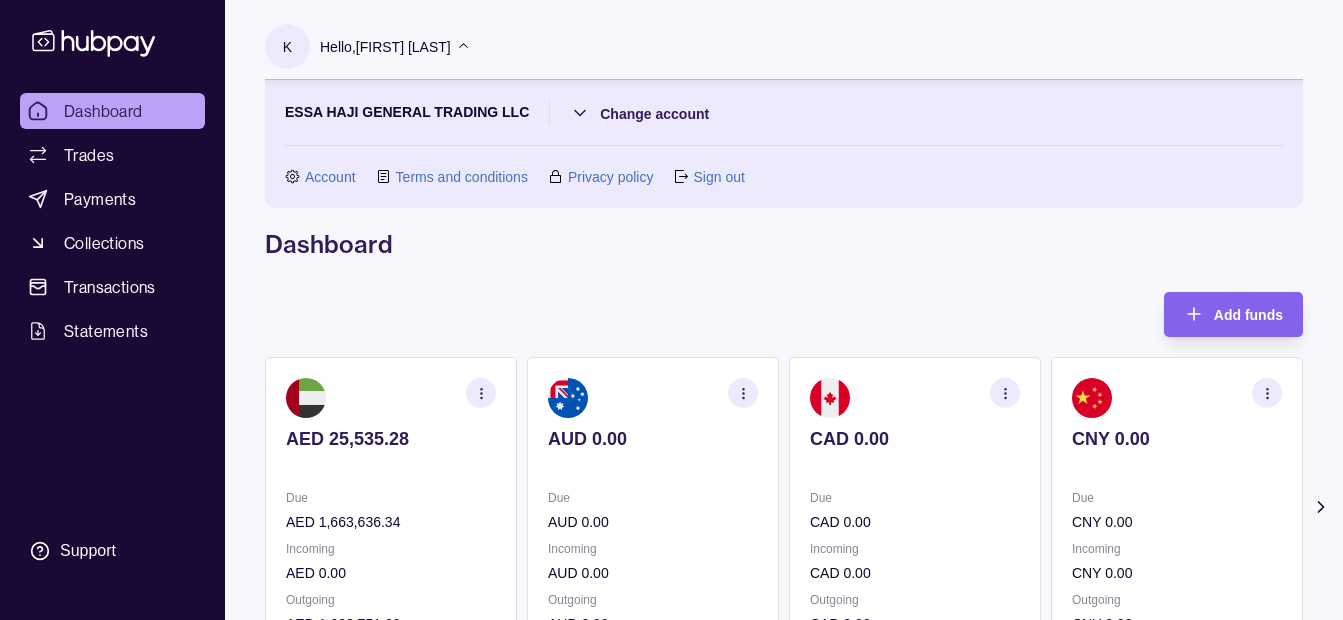 click on "Hello, [FIRST] [LAST]" at bounding box center (385, 47) 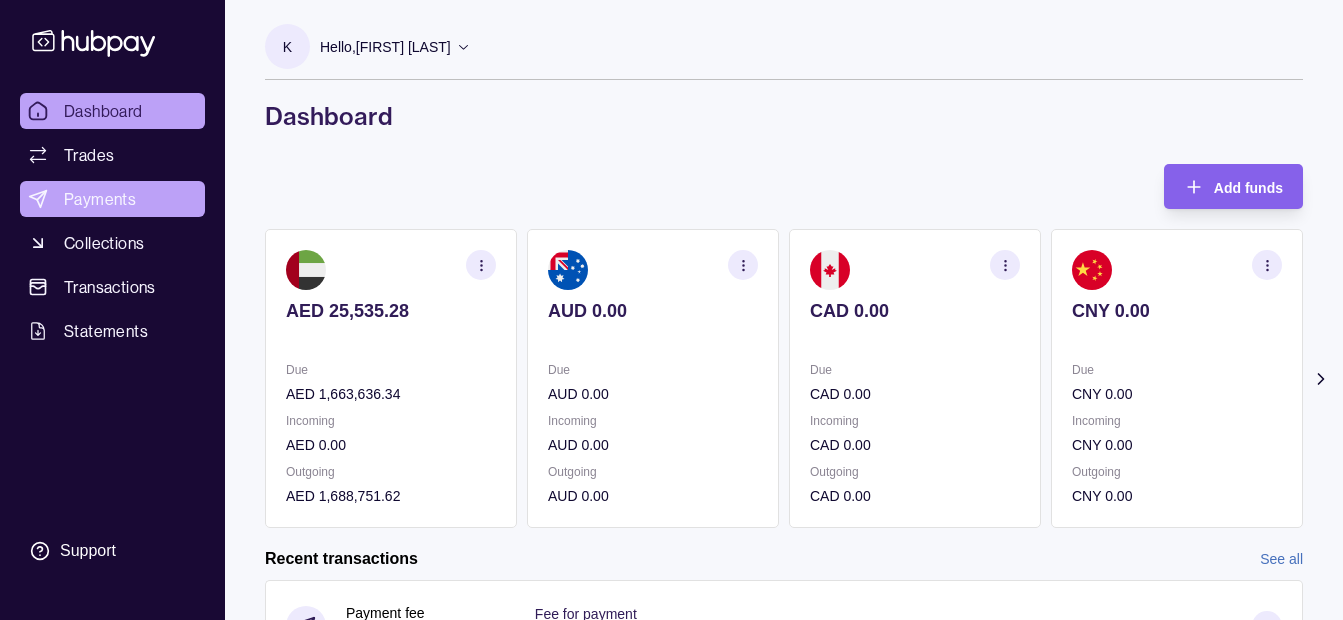 click on "Payments" at bounding box center [100, 199] 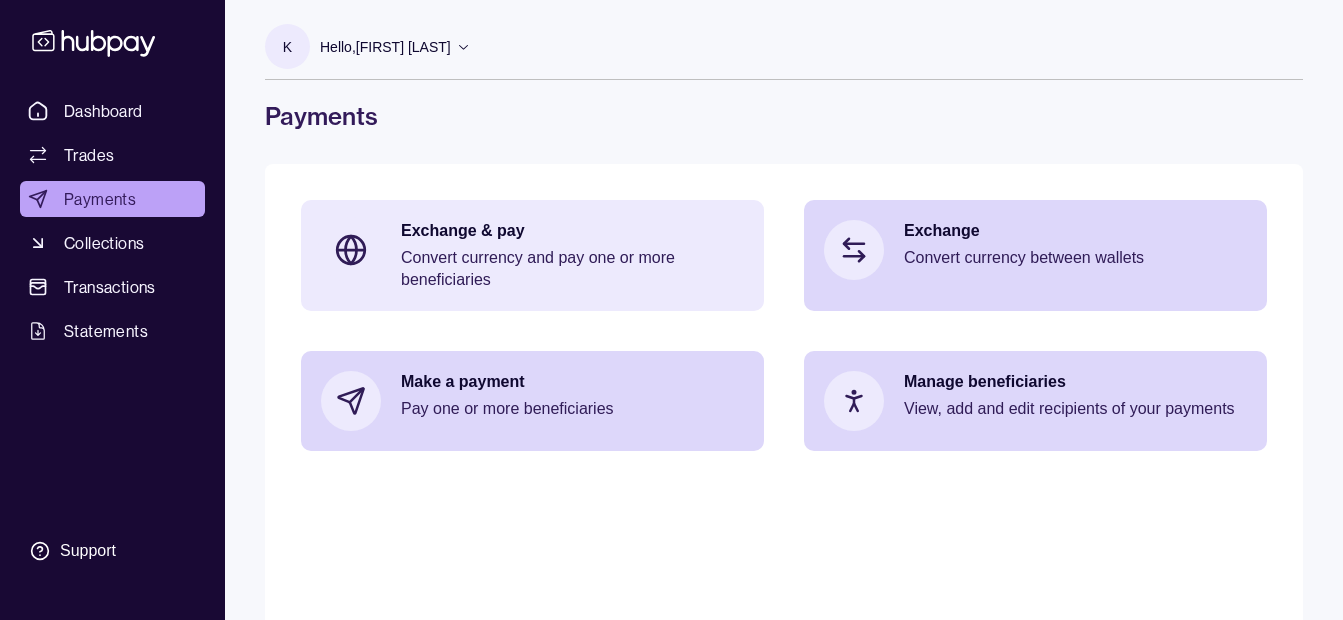 click on "Convert currency and pay one or more beneficiaries" at bounding box center [572, 269] 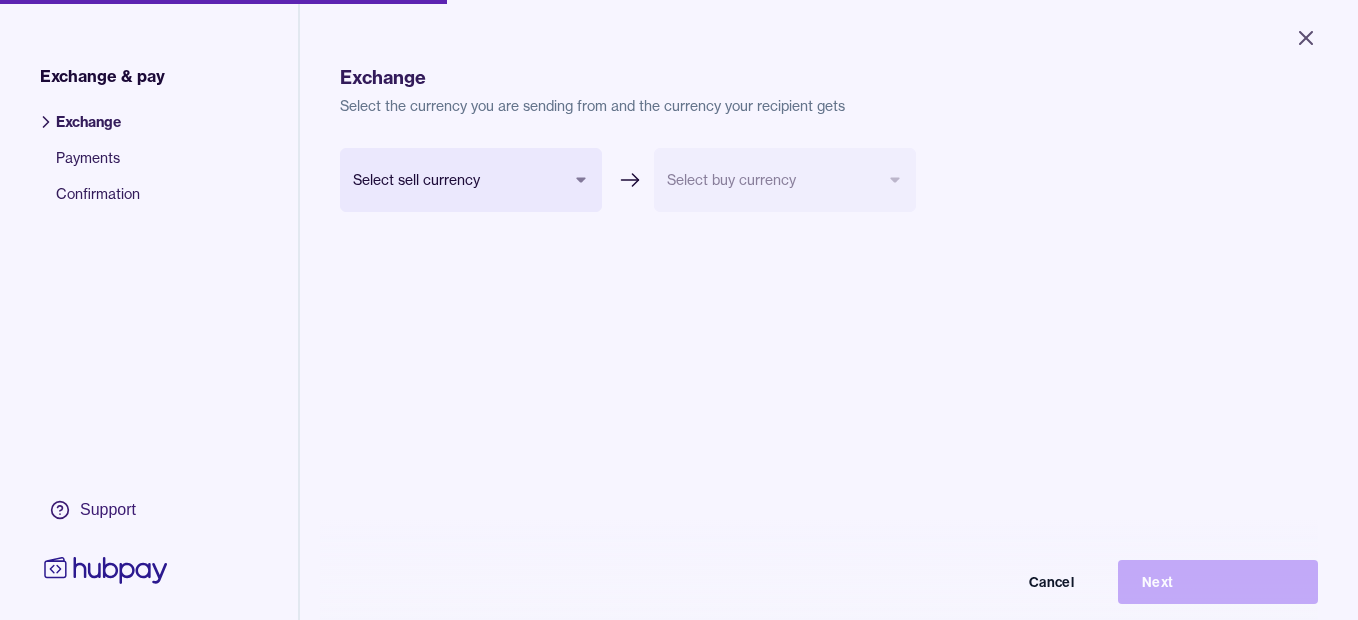 click on "Close Exchange & pay Exchange Payments Confirmation Support Exchange Select the currency you are sending from and the currency your recipient gets Select sell currency Select buy currency Cancel Next Exchange & pay | Hubpay" at bounding box center [679, 310] 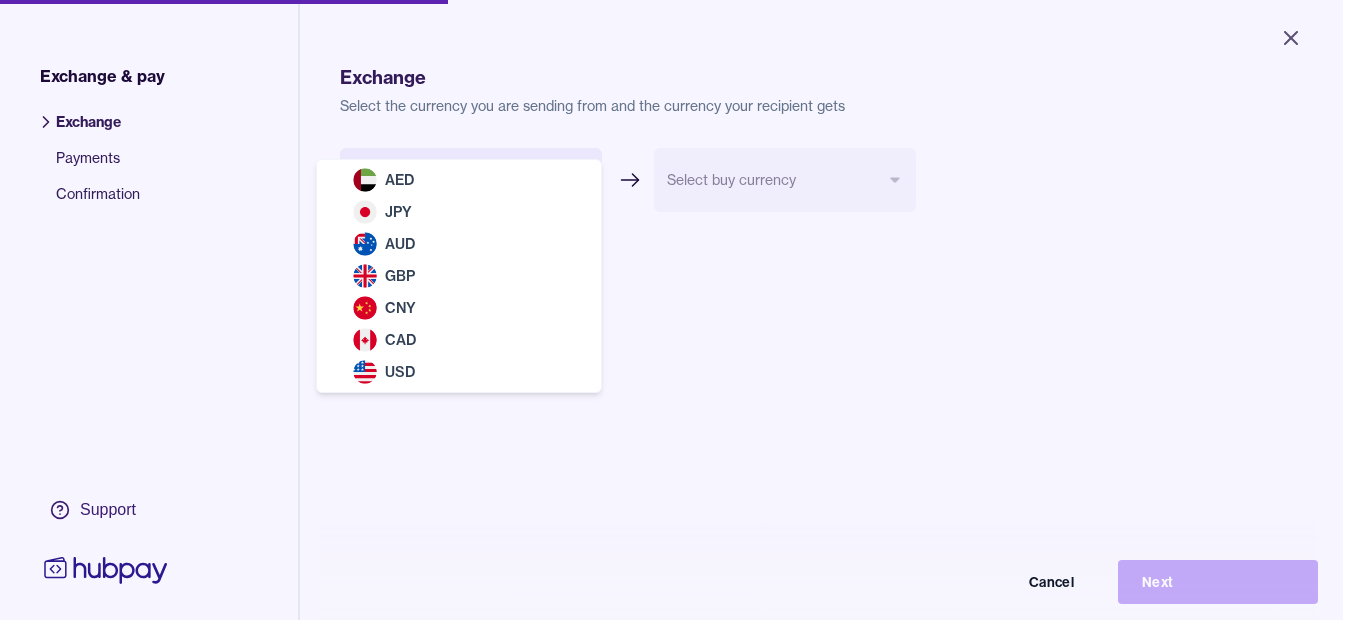 select on "***" 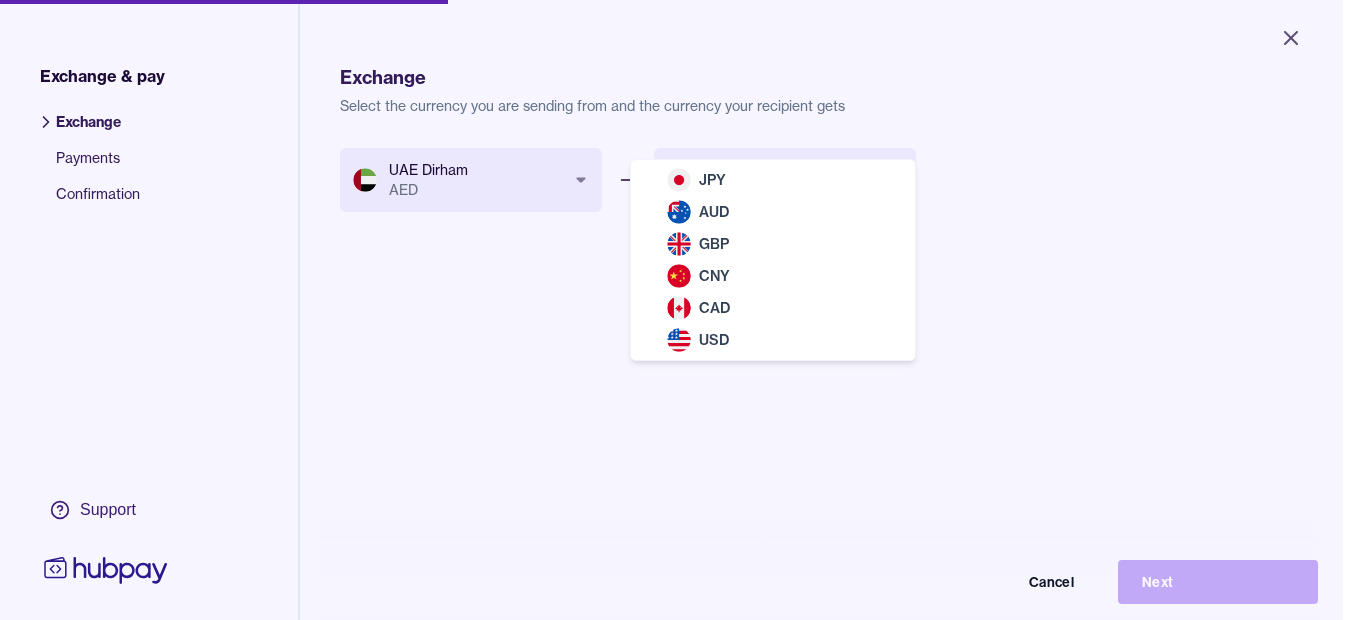 click on "Close Exchange & pay Exchange Payments Confirmation Support Exchange Select the currency you are sending from and the currency your recipient gets UAE Dirham AED *** *** *** *** *** *** *** Select buy currency *** *** *** *** *** *** Cancel Next Exchange & pay | Hubpay JPY AUD GBP CNY CAD USD" at bounding box center [671, 310] 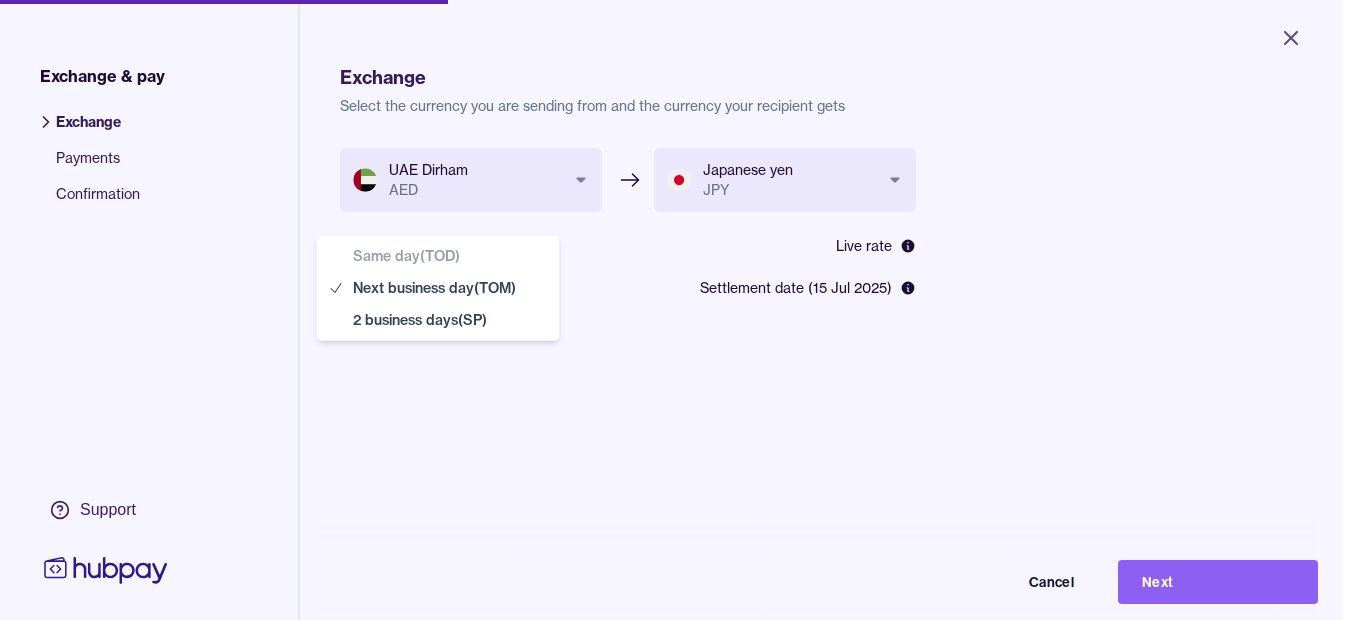 click on "**********" at bounding box center [671, 310] 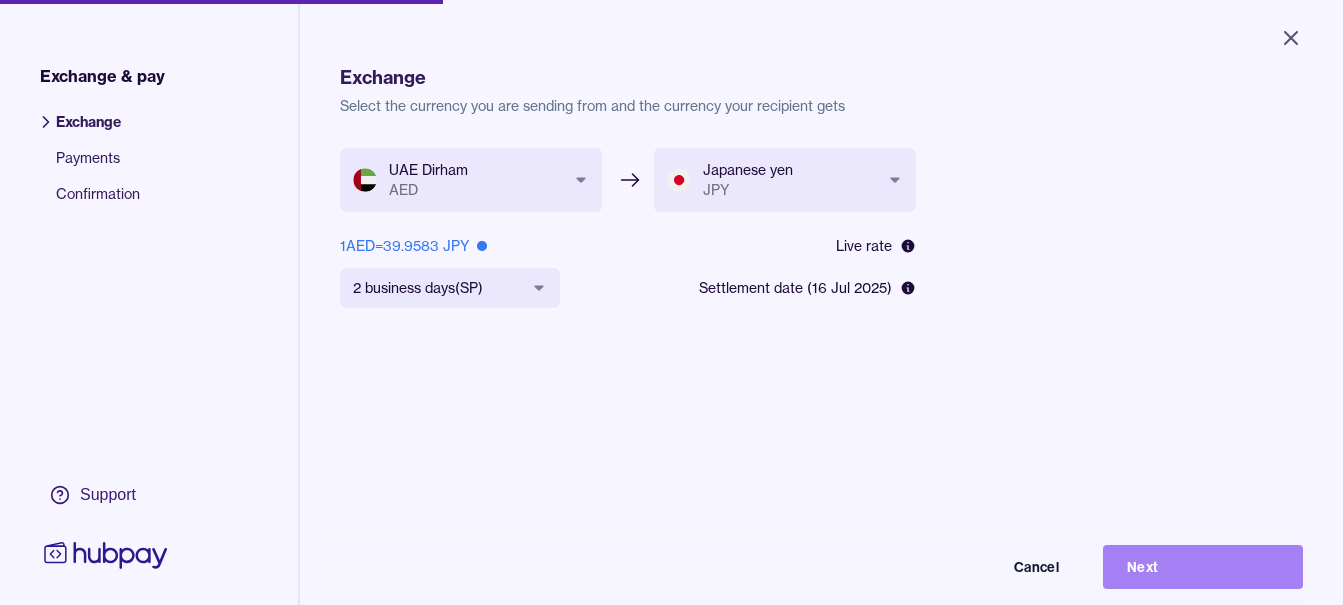 click on "Next" at bounding box center [1203, 567] 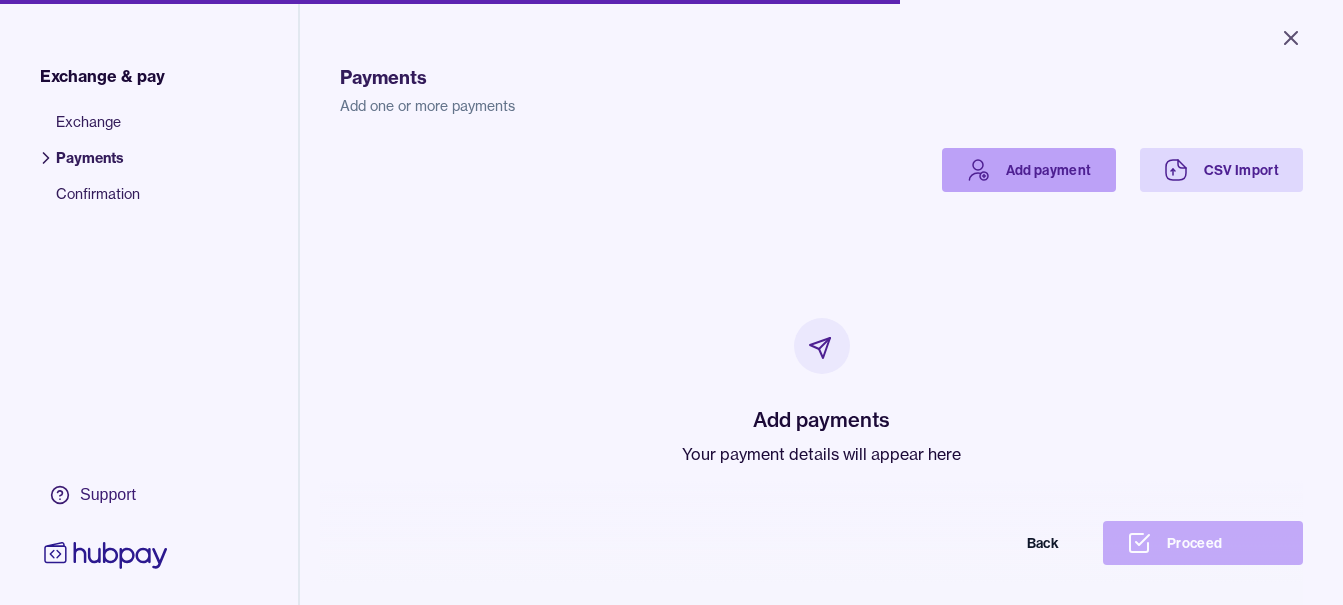 click on "Add payment" at bounding box center (1029, 170) 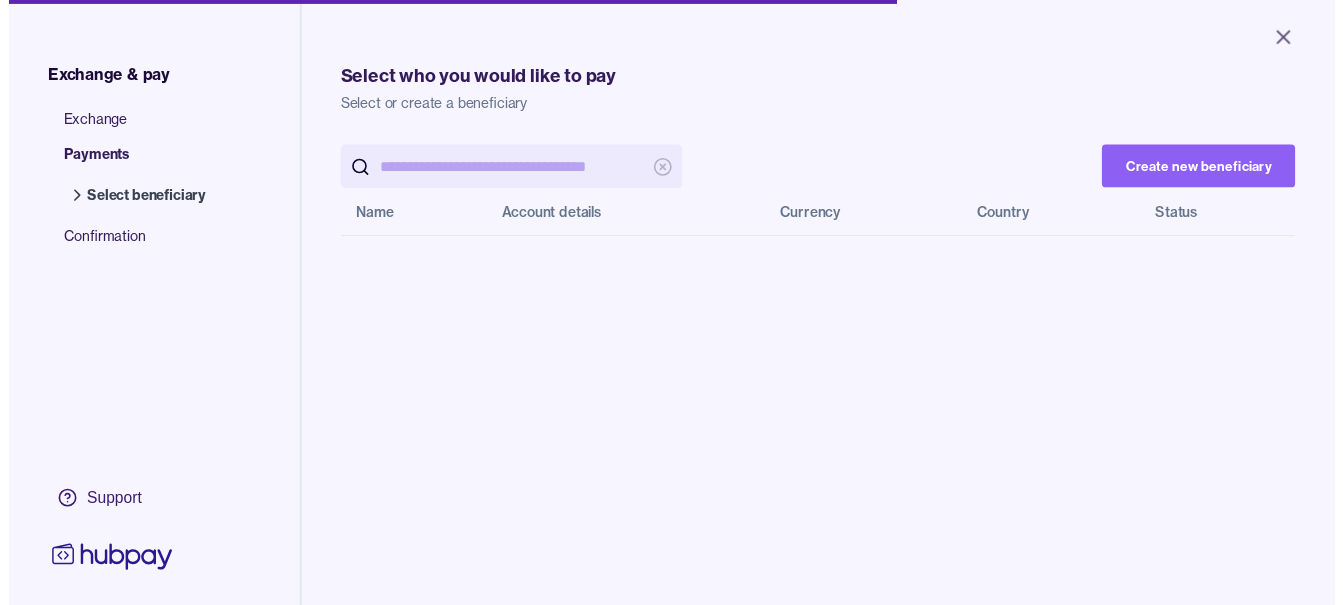 scroll, scrollTop: 0, scrollLeft: 0, axis: both 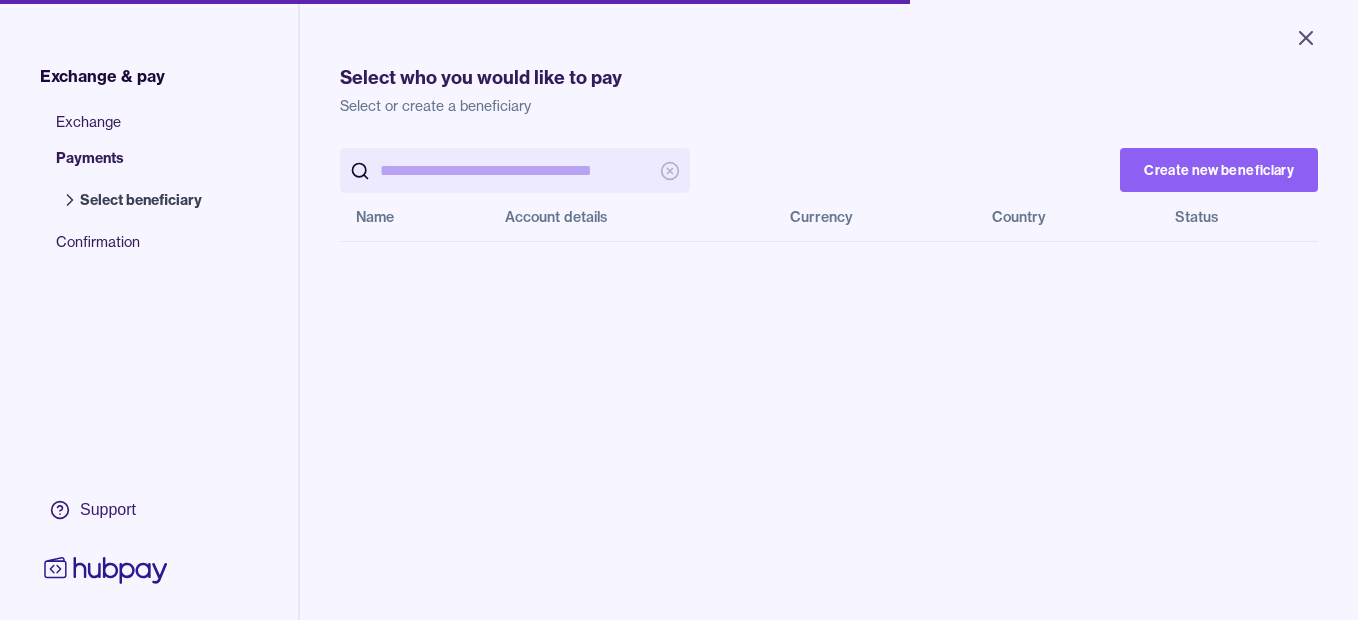 drag, startPoint x: 0, startPoint y: 0, endPoint x: 536, endPoint y: 170, distance: 562.3131 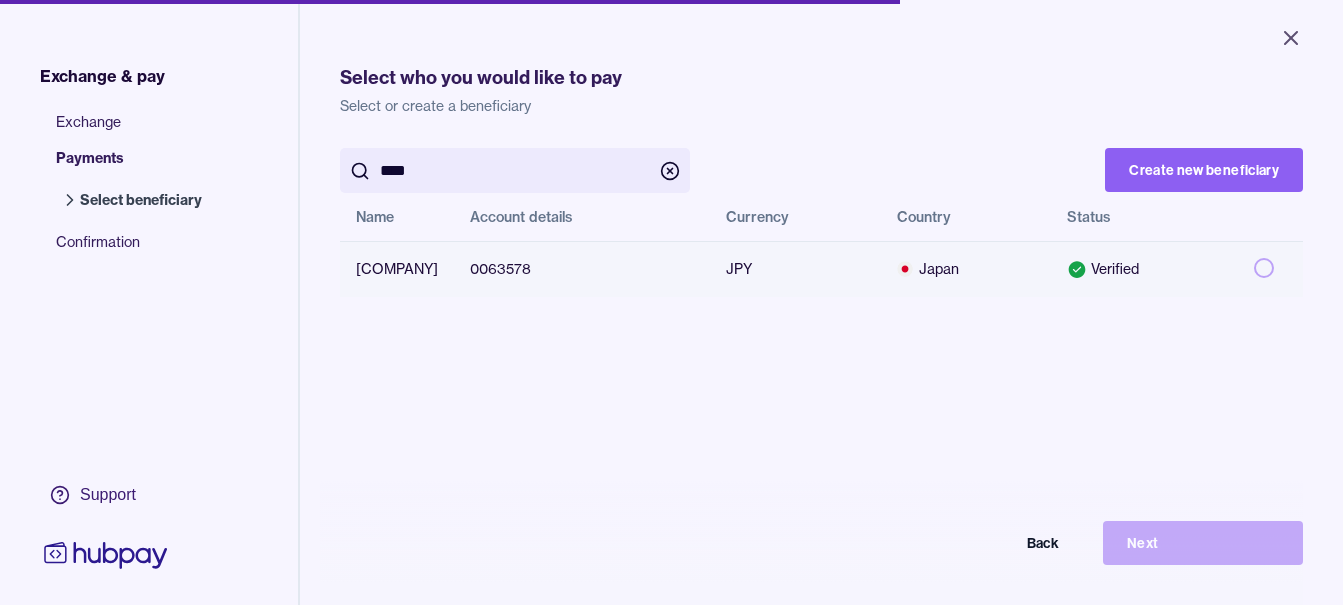 type on "****" 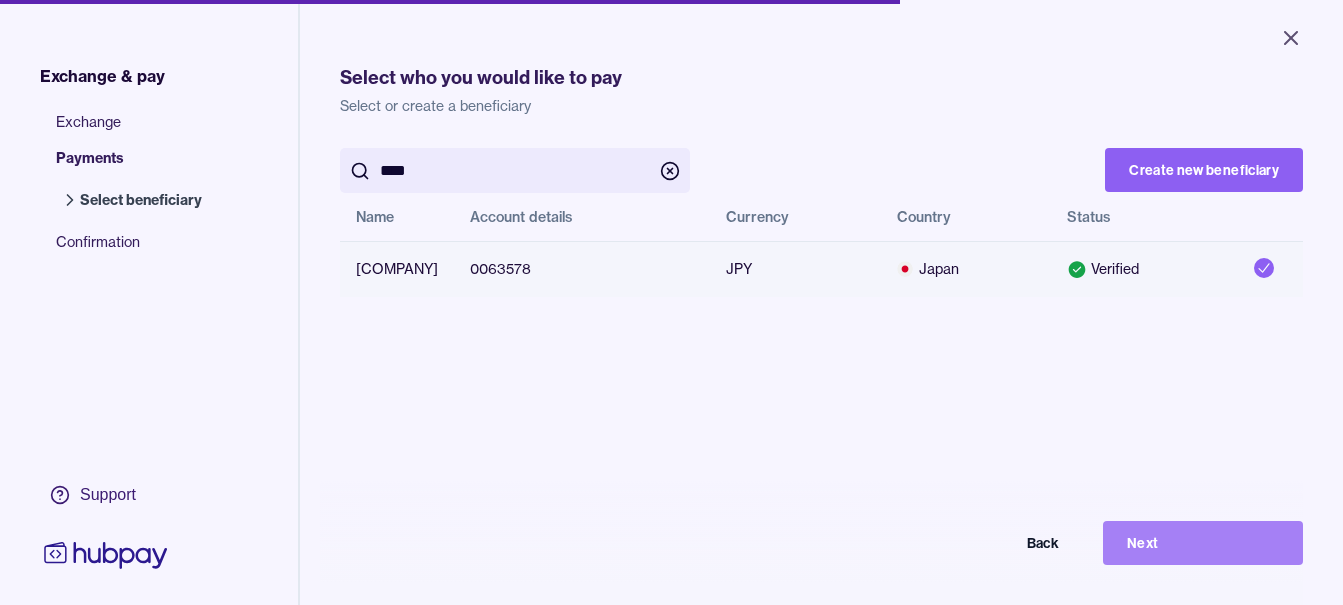 click on "Next" at bounding box center (1203, 543) 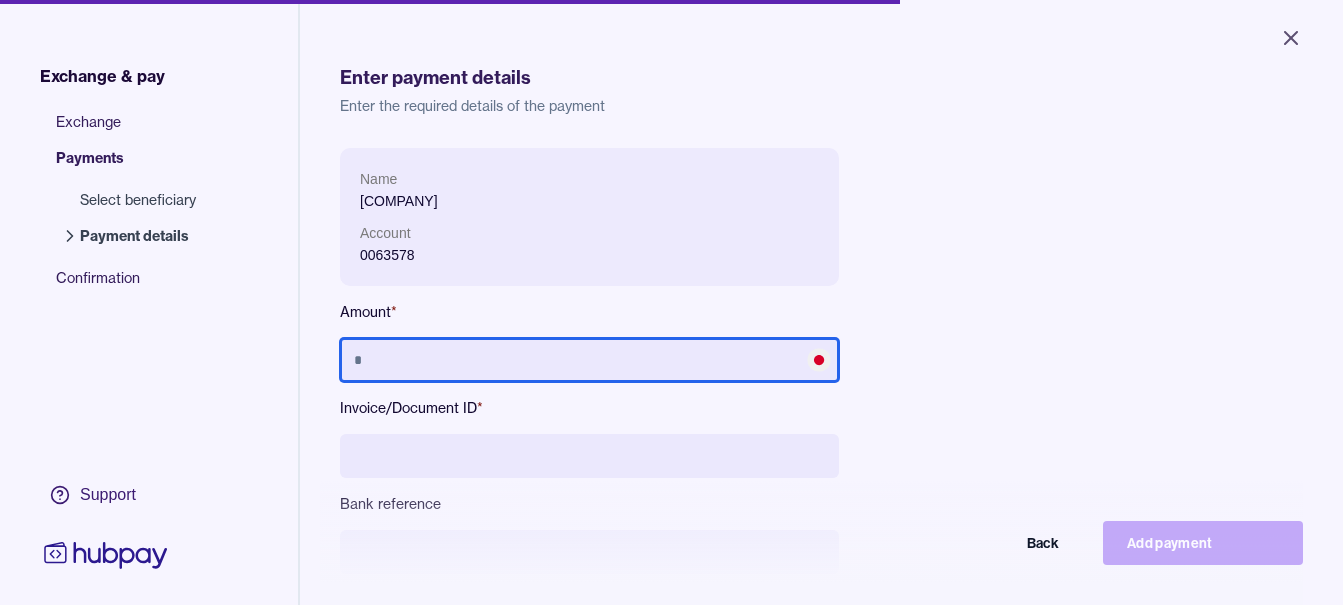 click at bounding box center [589, 360] 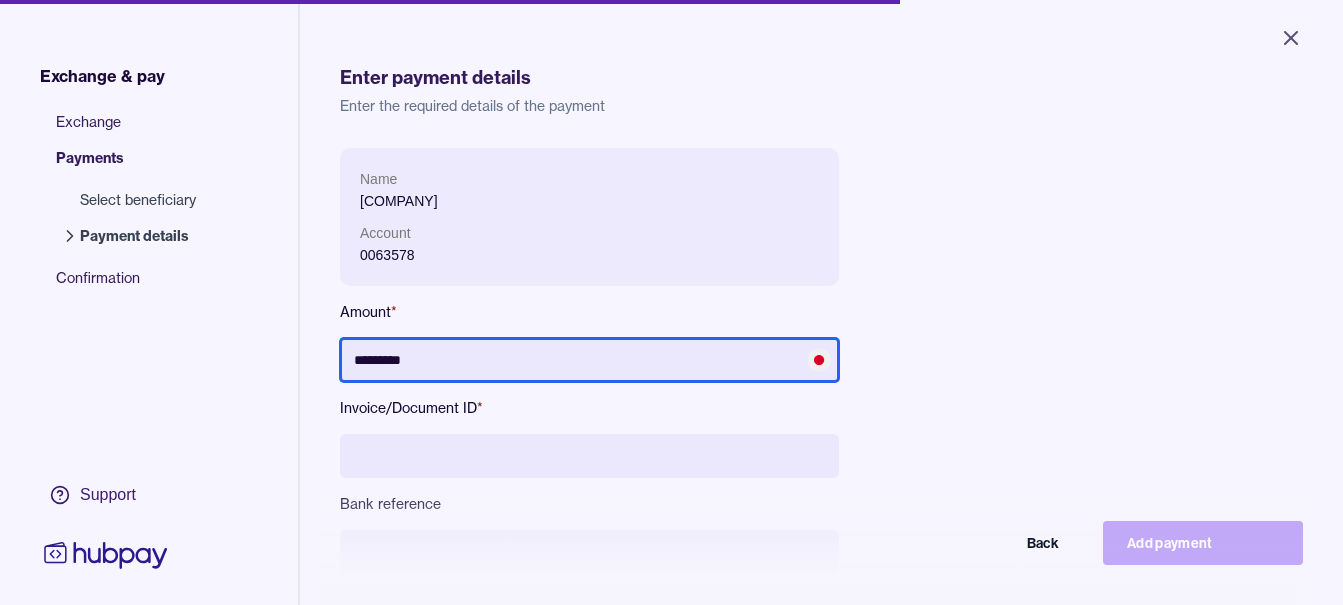 type on "*********" 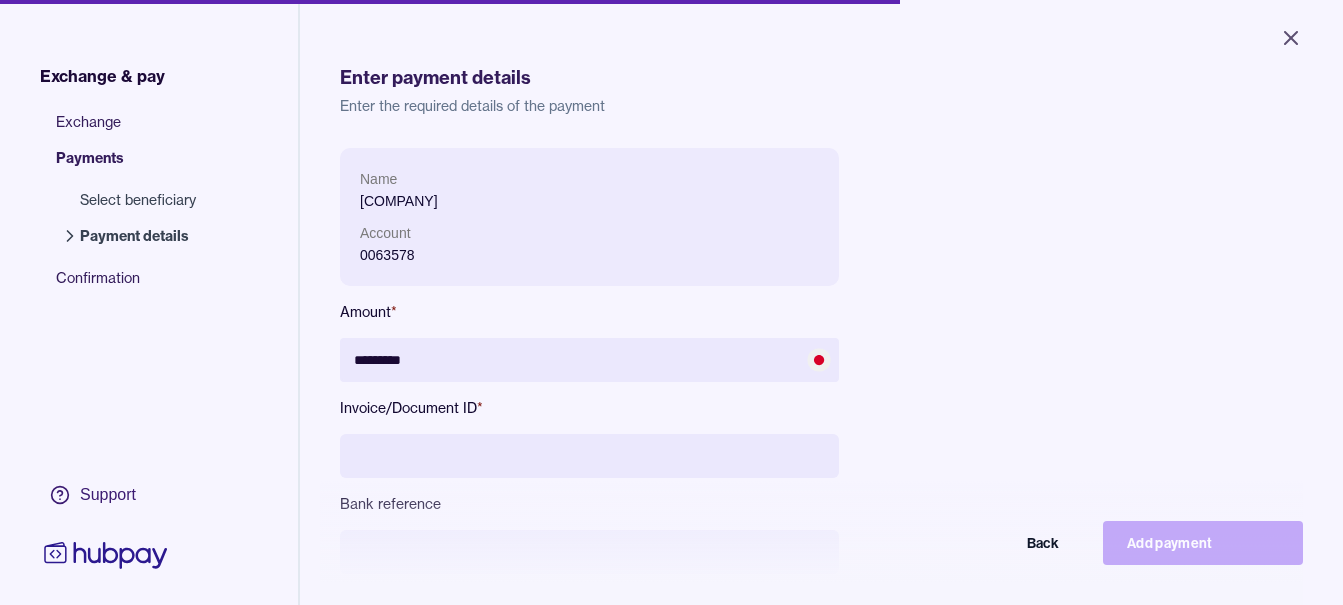 click at bounding box center [589, 456] 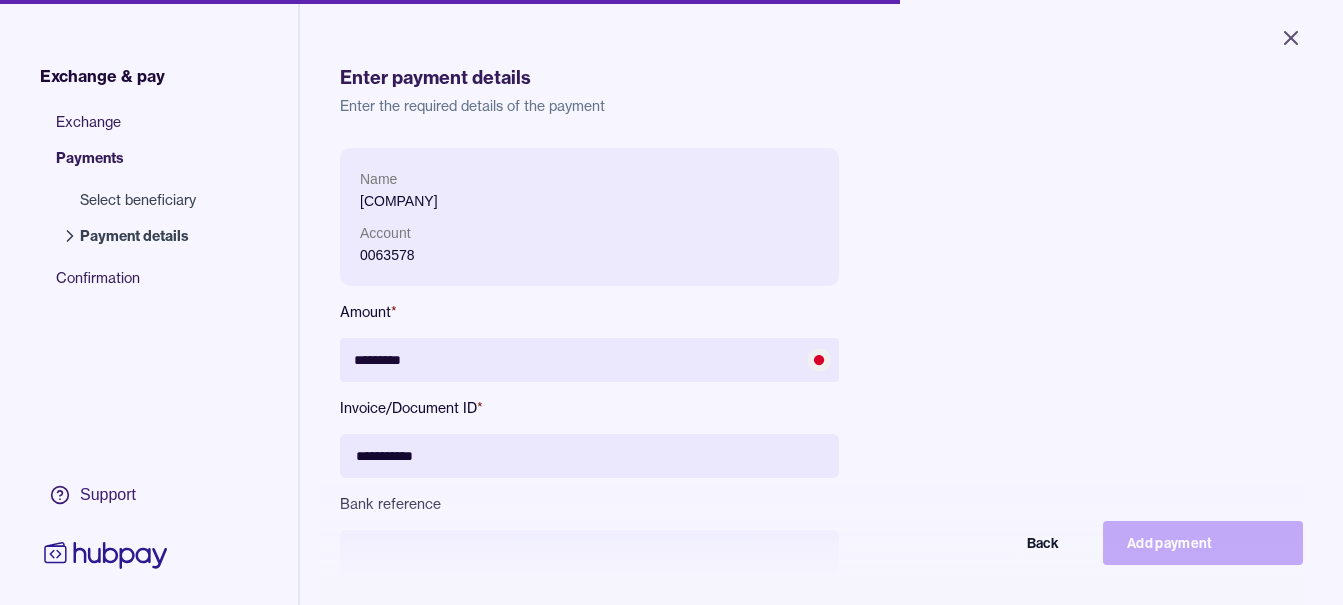 scroll, scrollTop: 200, scrollLeft: 0, axis: vertical 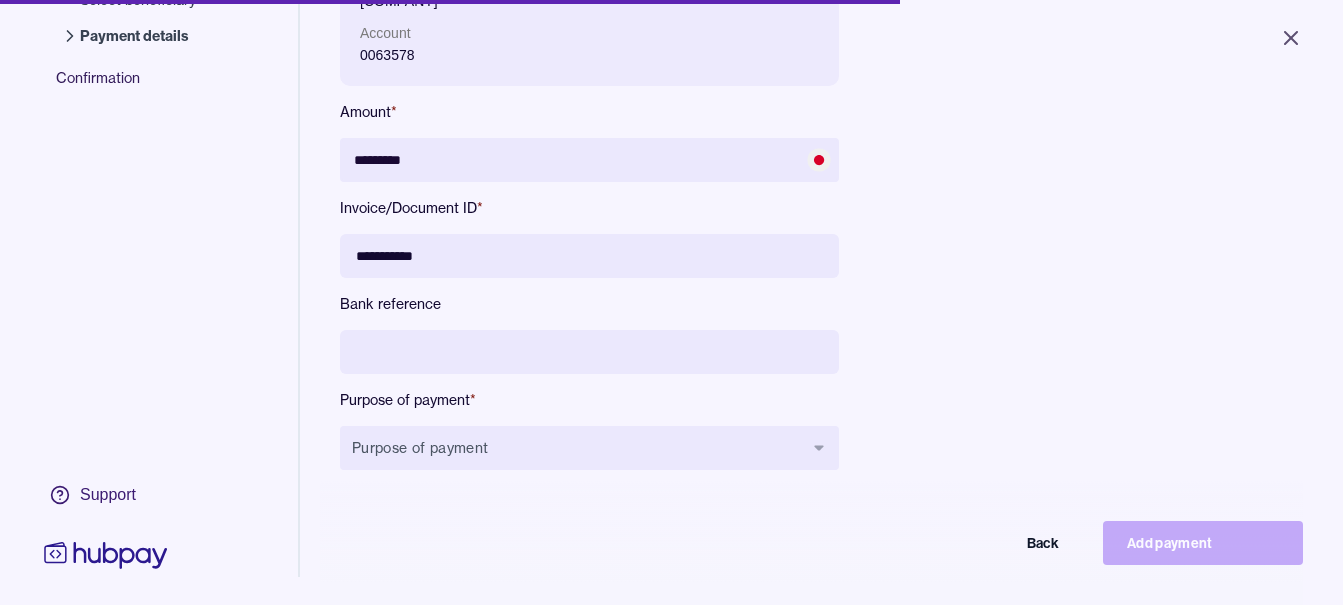 type on "**********" 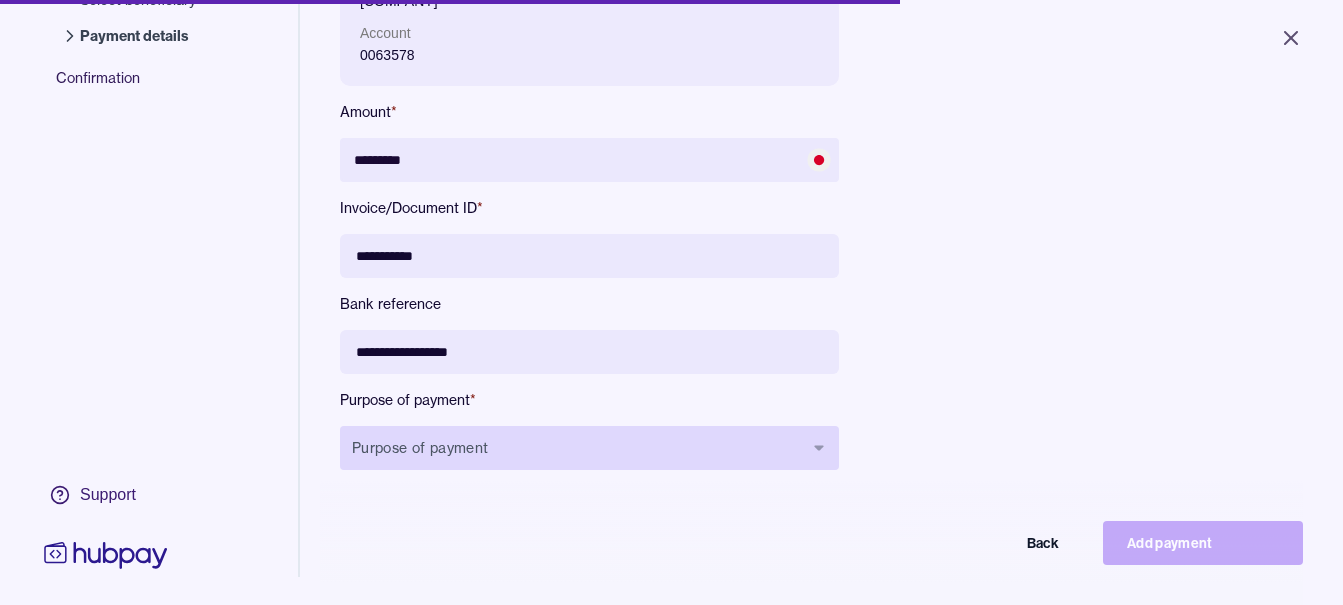 type on "**********" 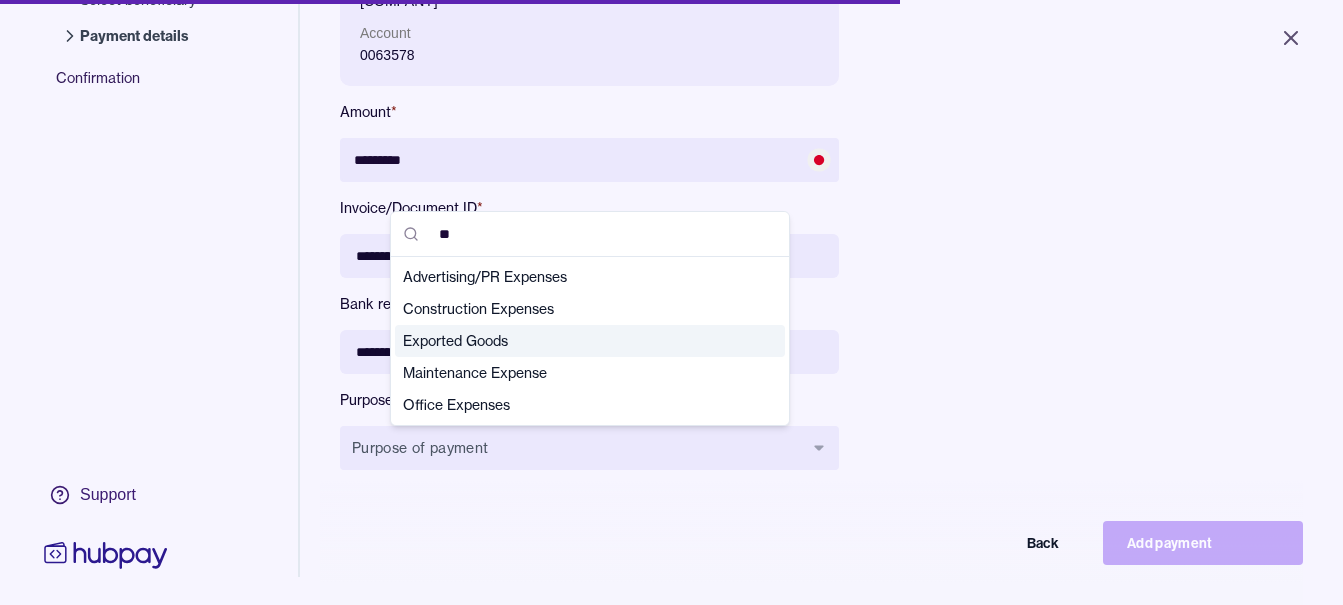 type on "**" 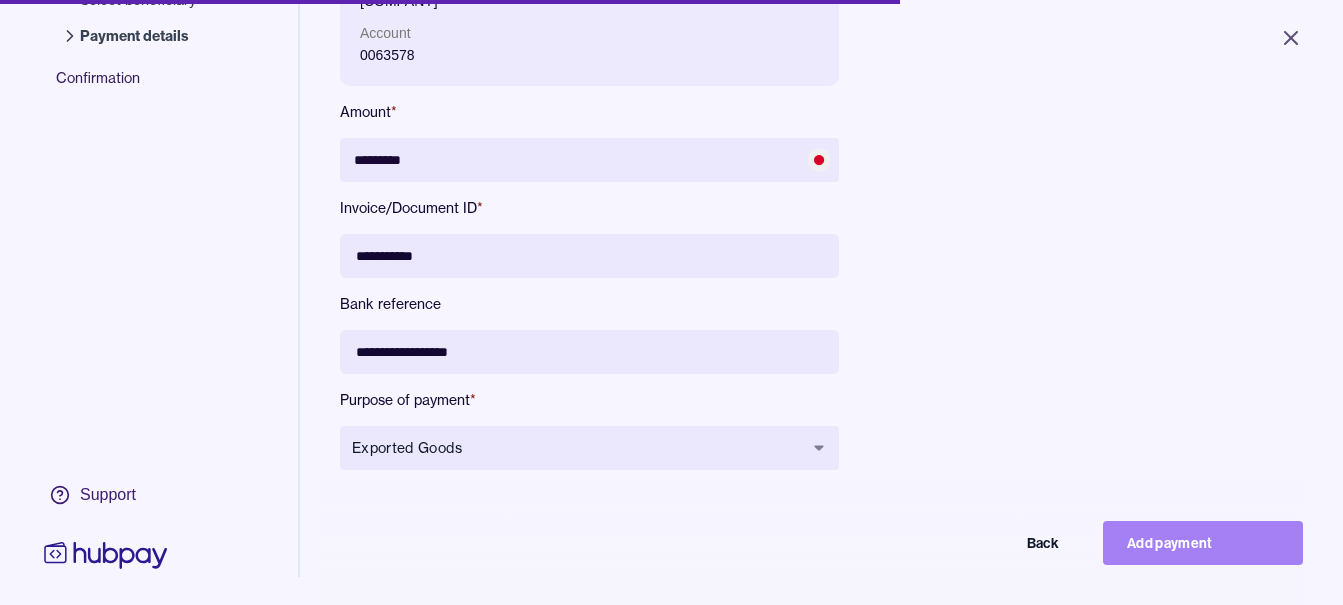 click on "Add payment" at bounding box center (1203, 543) 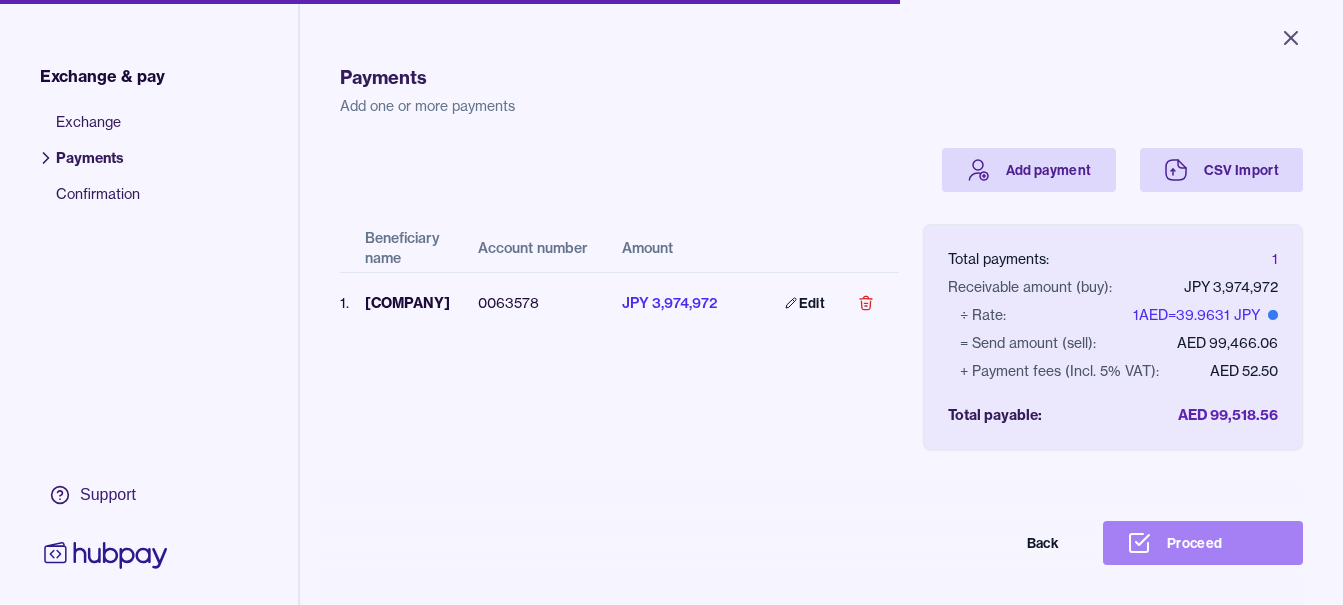 click on "Proceed" at bounding box center (1203, 543) 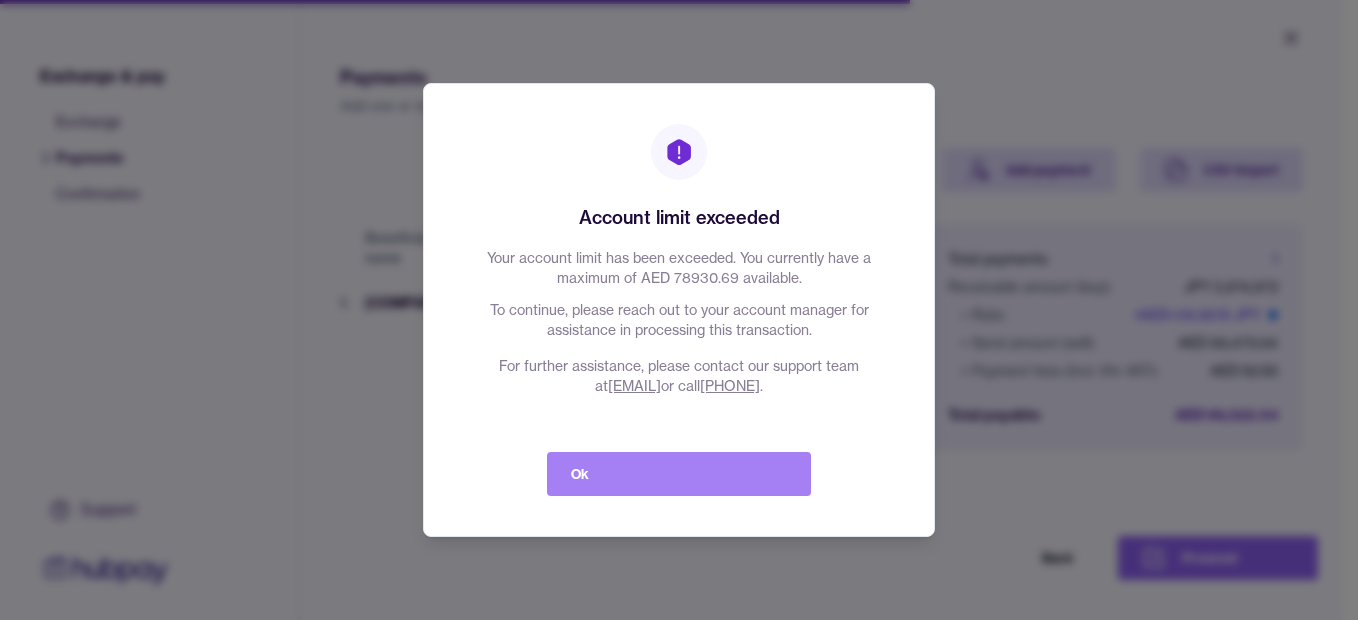 click on "Ok" at bounding box center (679, 474) 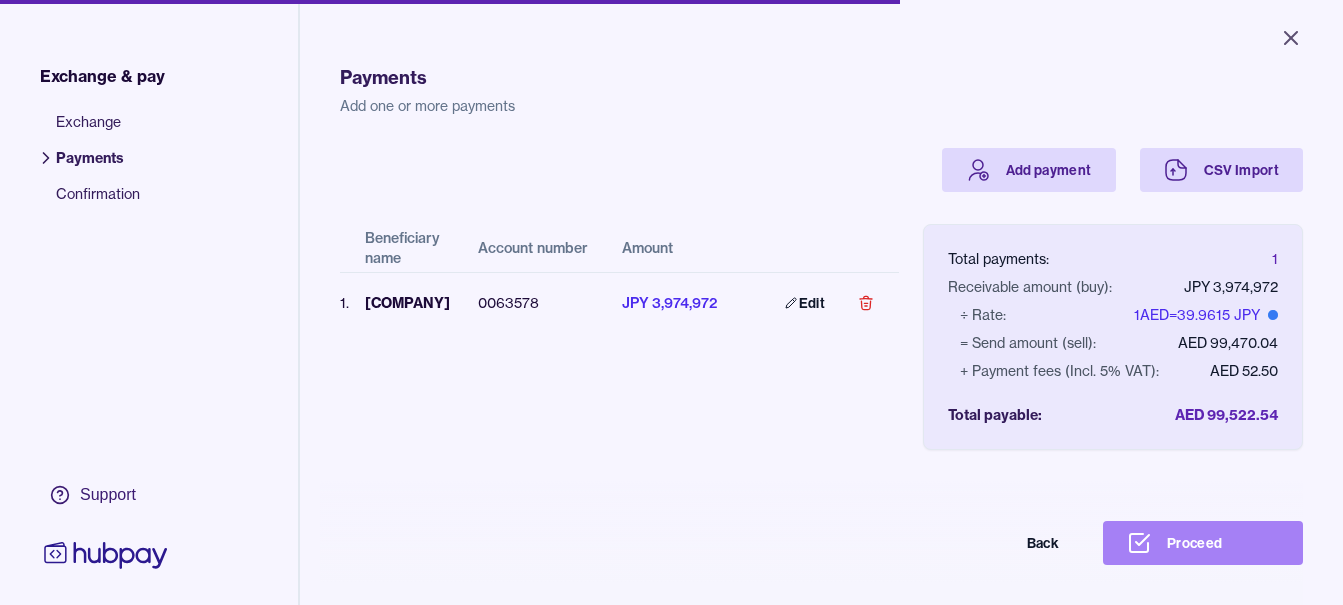 click on "Proceed" at bounding box center (1203, 543) 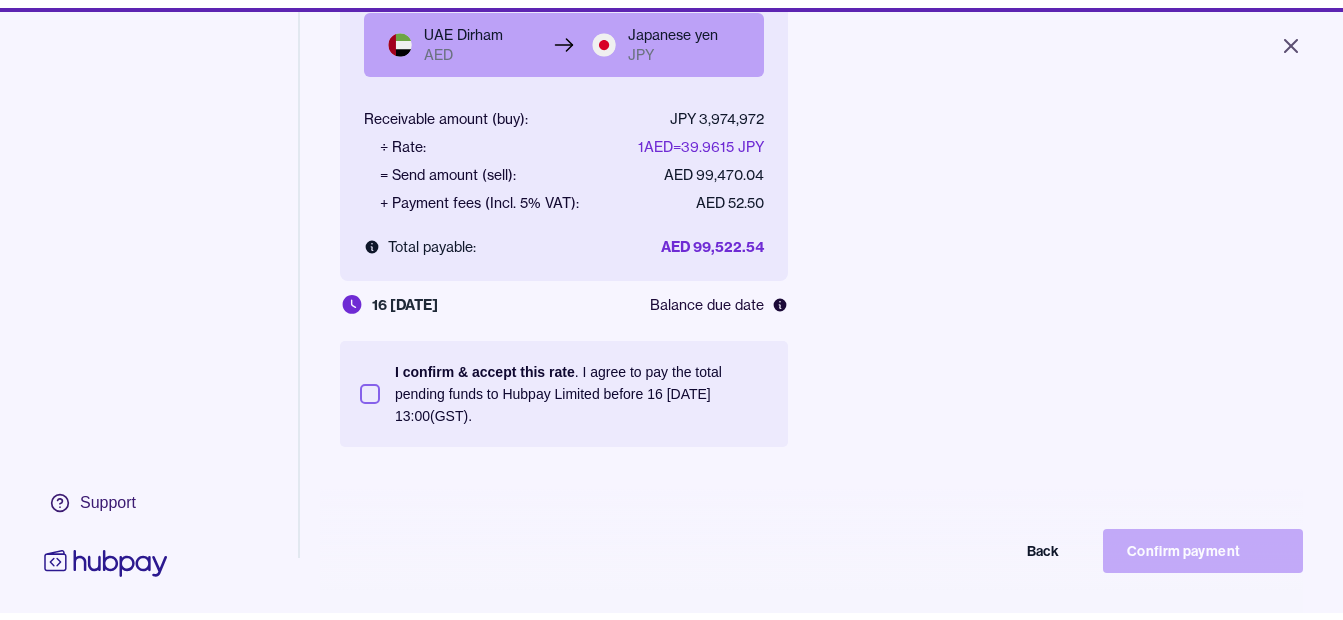 scroll, scrollTop: 268, scrollLeft: 0, axis: vertical 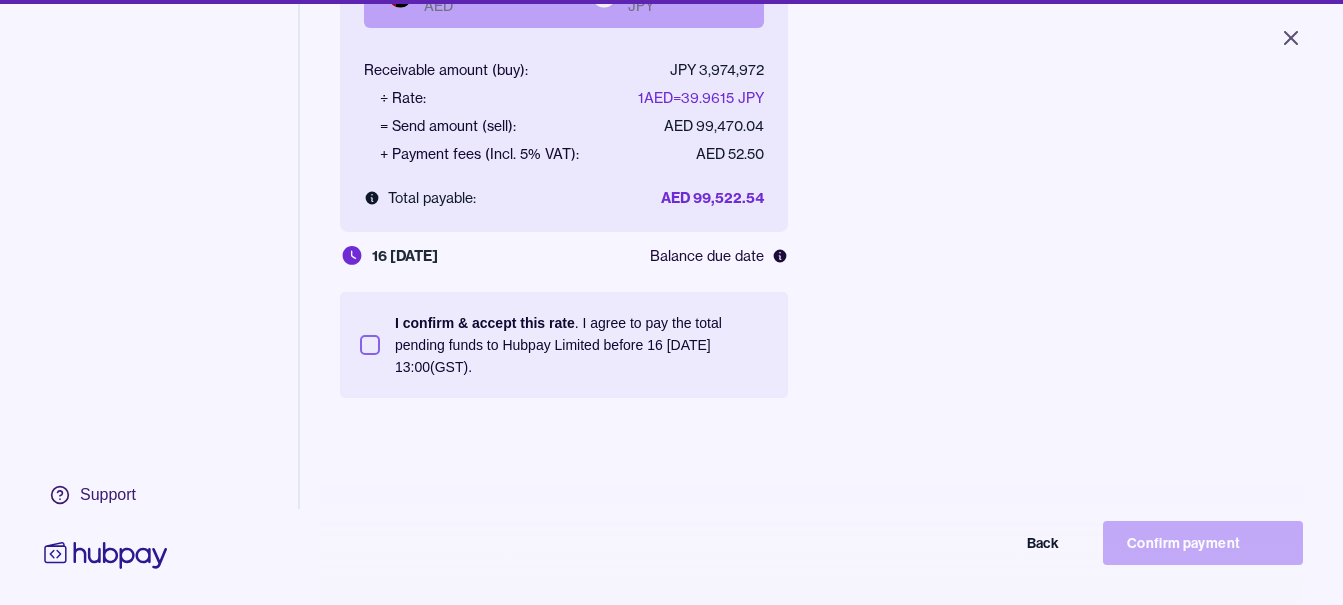 click on "I confirm & accept this rate . I agree to pay the total pending funds to Hubpay Limited before   16 Jul 2025   13:00  (GST)." at bounding box center [370, 345] 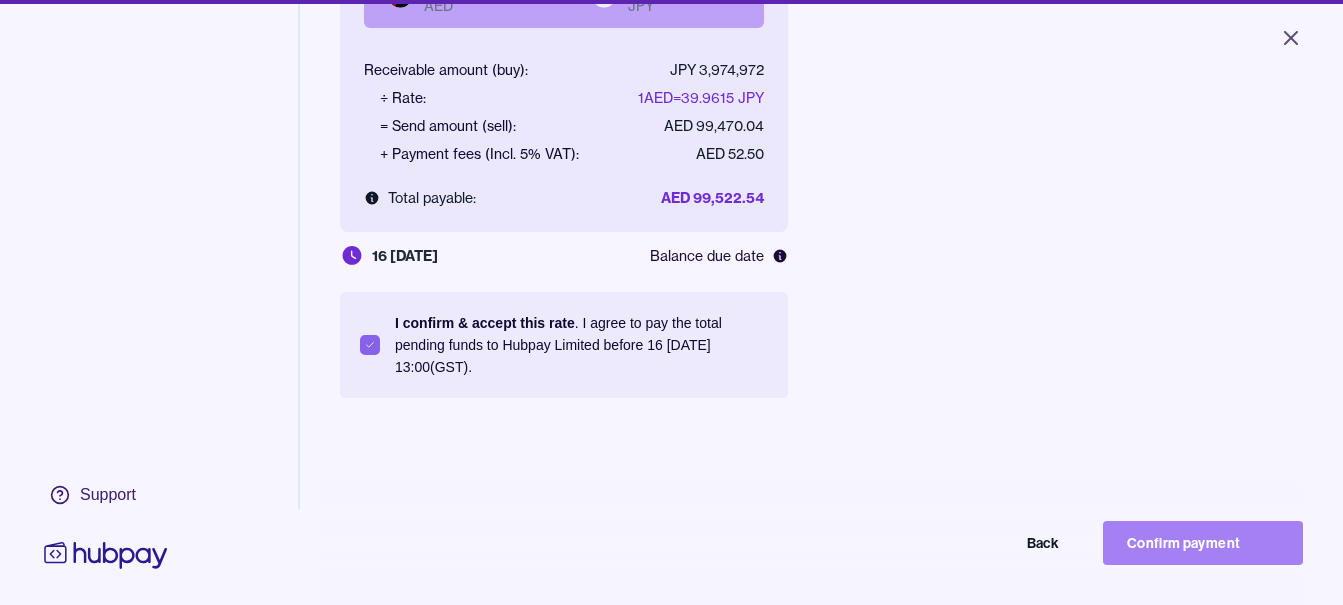 click on "Confirm payment" at bounding box center [1203, 543] 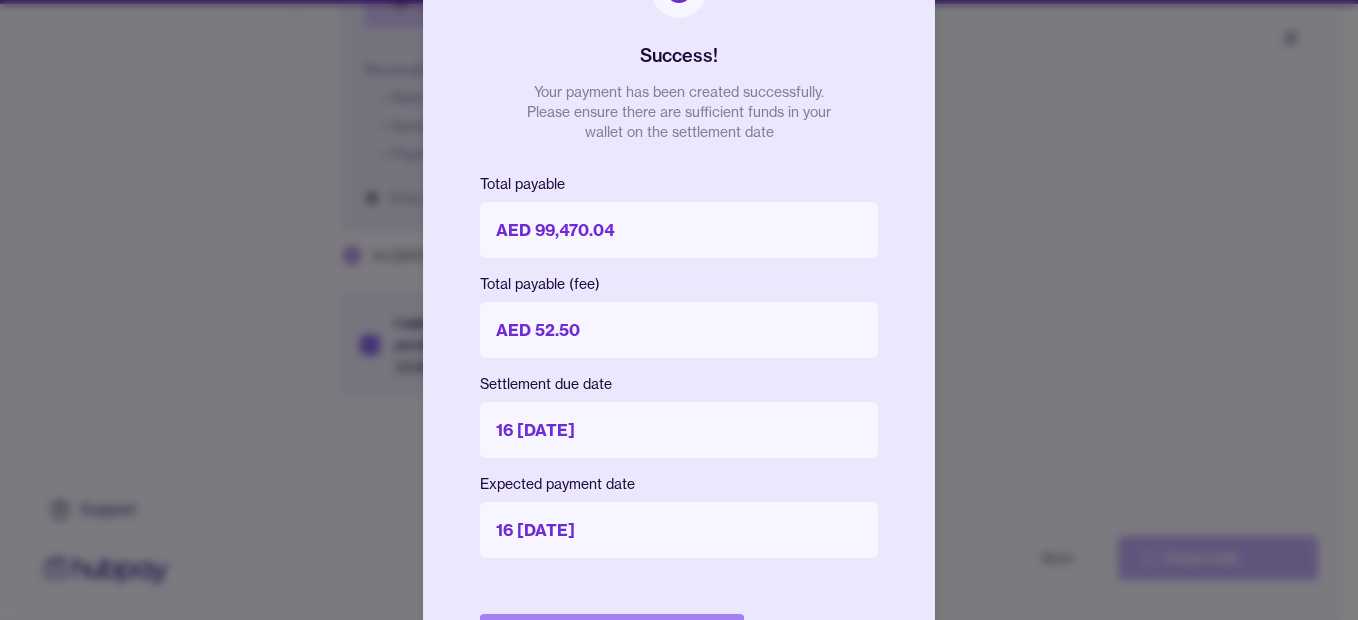 click on "Done" at bounding box center (612, 636) 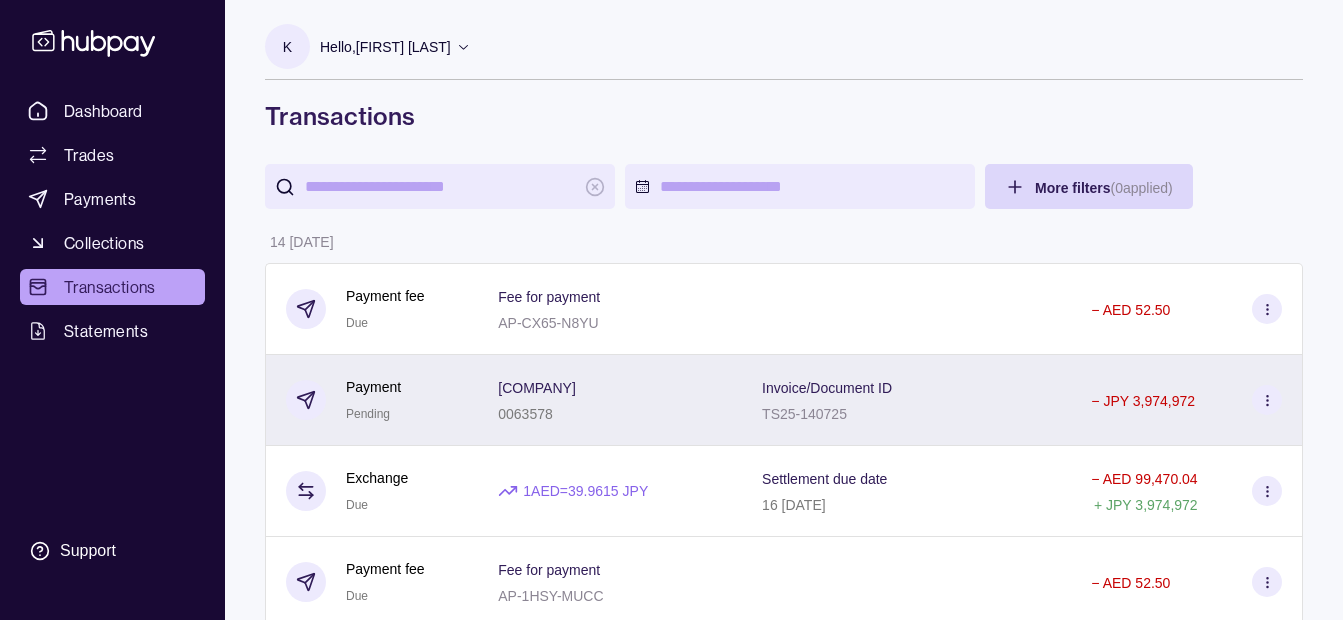 click on "THREE STARS INTERNATIONAL 0063578" at bounding box center [610, 400] 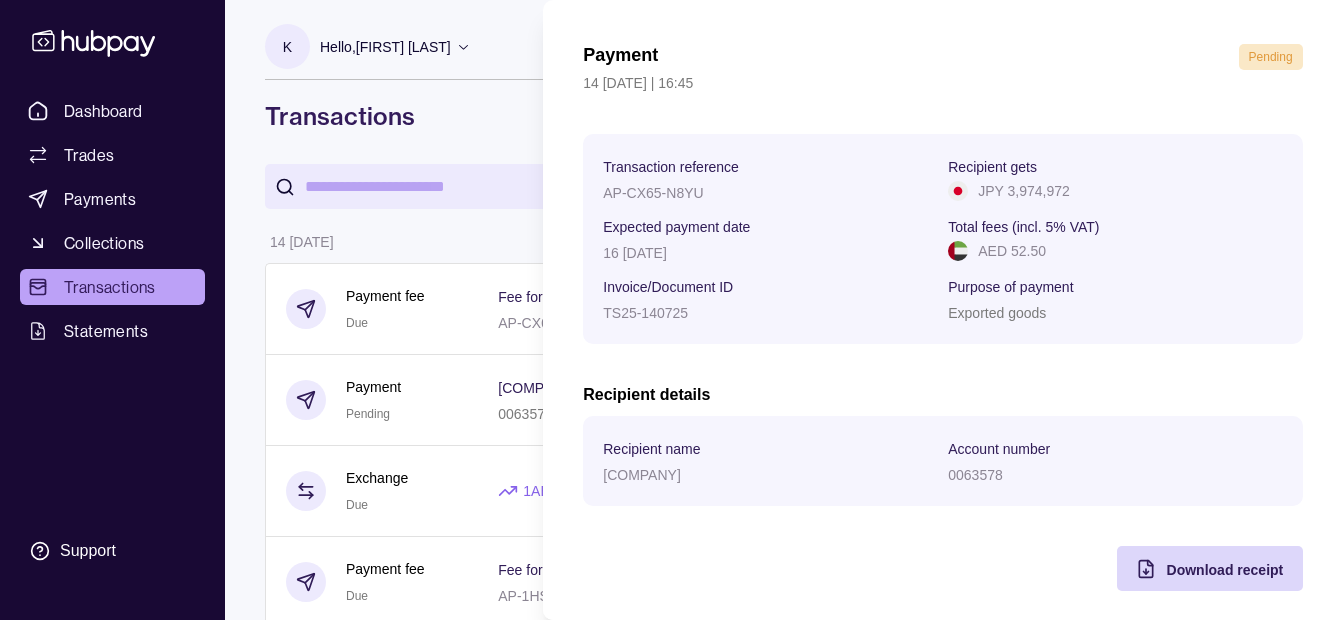 scroll, scrollTop: 73, scrollLeft: 0, axis: vertical 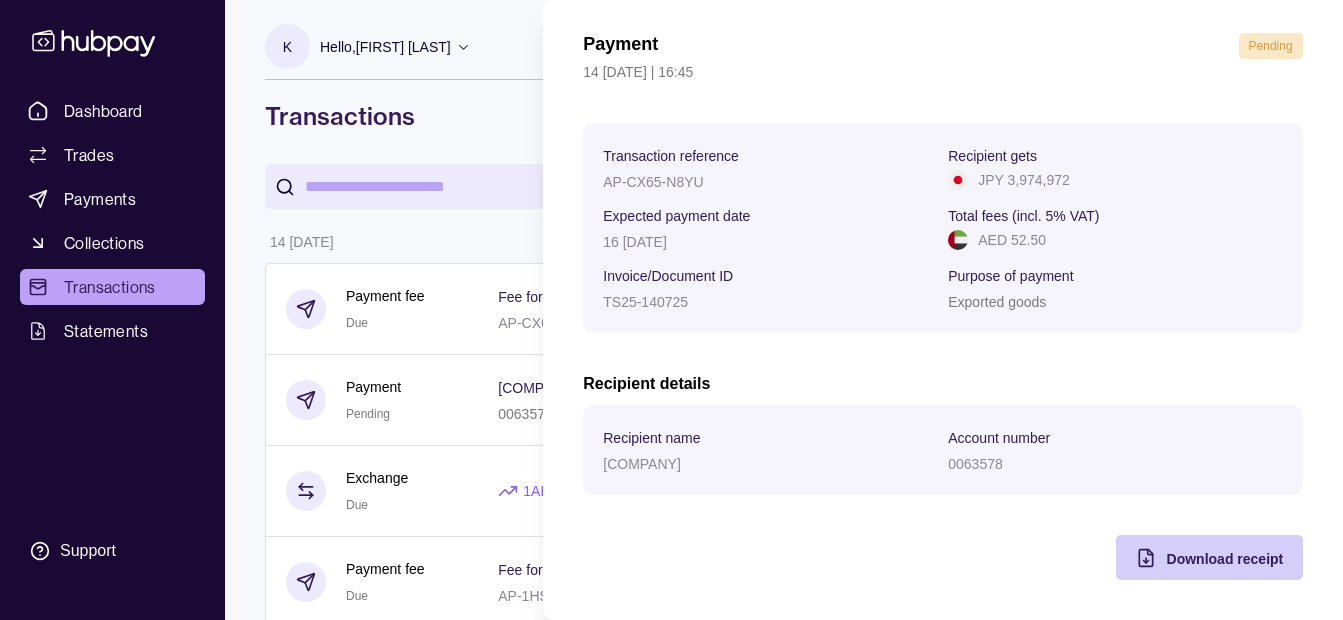 click on "Download receipt" at bounding box center (1224, 558) 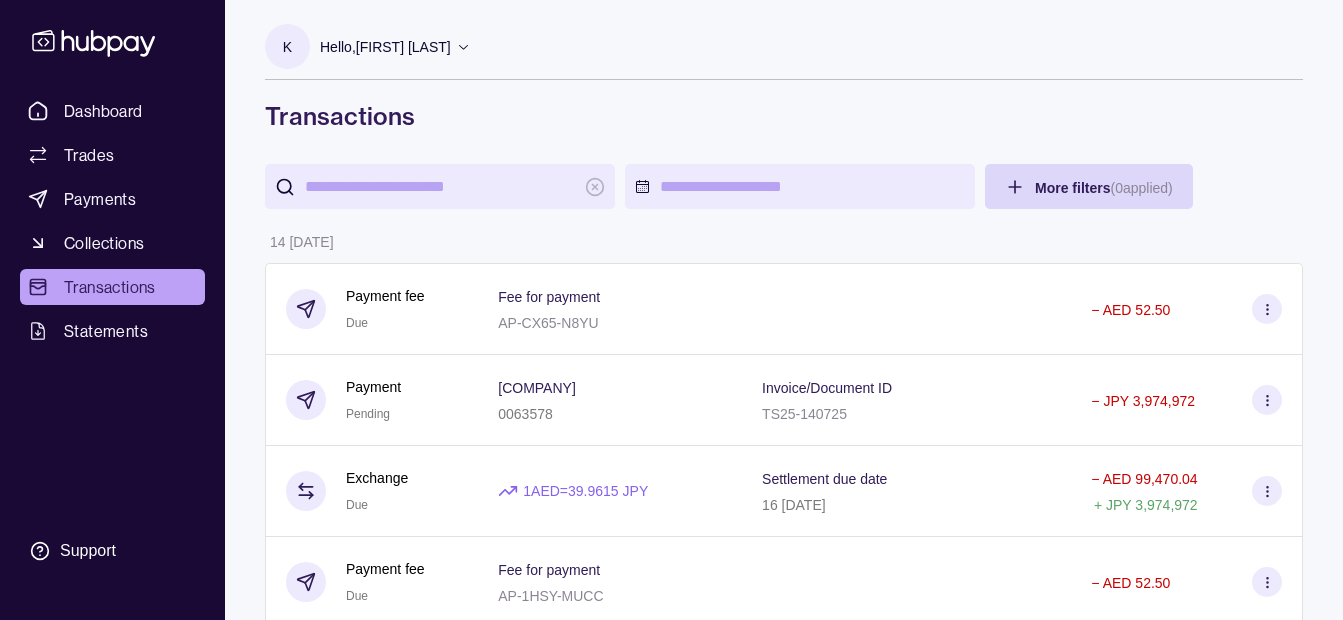 click on "Dashboard Trades Payments Collections Transactions Statements Support K Hello,  Khalid Khan Rahmat Gul  ESSA HAJI GENERAL TRADING LLC Change account Account Terms and conditions Privacy policy Sign out Transactions More filters  ( 0  applied) Details Amount 14 Jul 2025 Payment fee Due Fee for payment AP-CX65-N8YU −   AED 52.50 Payment Pending THREE STARS INTERNATIONAL 0063578 Invoice/Document ID TS25-140725 −   JPY 3,974,972 Exchange Due 1  AED  =  39.9615   JPY Settlement due date 16 Jul 2025 −   AED 99,470.04 +   JPY 3,974,972 Payment fee Due Fee for payment AP-1HSY-MUCC −   AED 52.50 Payment Pending M K TRADING CO LTD 2512570 Invoice/Document ID MK 466 −   JPY 21,992,500 Exchange Due 1  AED  =  39.9199   JPY Settlement due date 16 Jul 2025 −   AED 550,915.71 +   JPY 21,992,500 Payment fee Due Fee for payment AP-X8B8-VDCJ −   AED 52.50 Payment Pending GRAN TRADING CO LLC 0097800 Invoice/Document ID GTC71 −   JPY 7,952,193 Exchange Due 1  AED  =  39.9199   JPY Settlement due date 16 Jul 2025" at bounding box center (671, 1062) 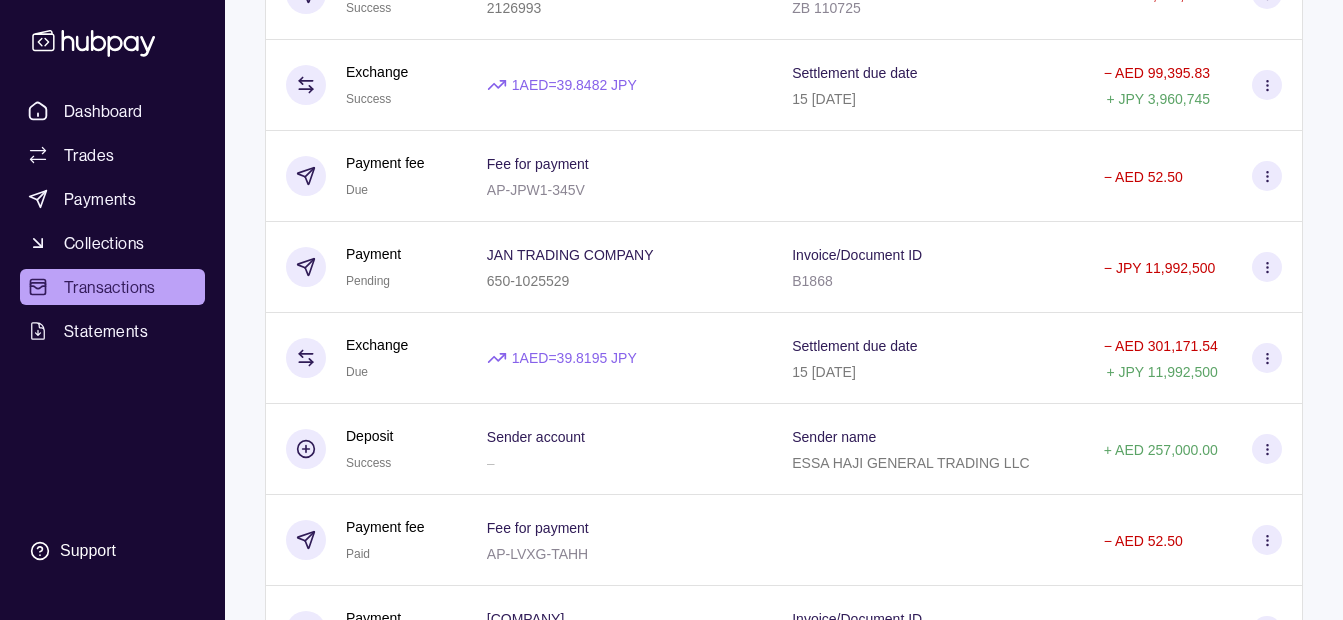 scroll, scrollTop: 3100, scrollLeft: 0, axis: vertical 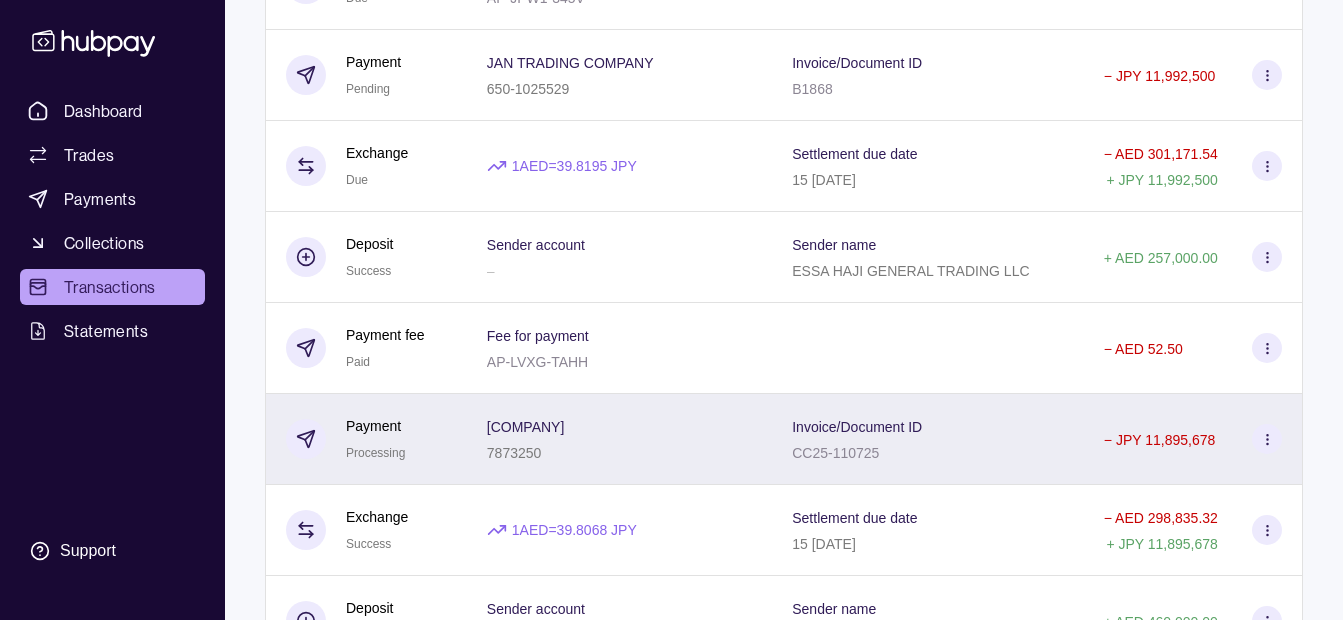 click on "CARWAI COMPANY LIMITED 7873250" at bounding box center [619, 439] 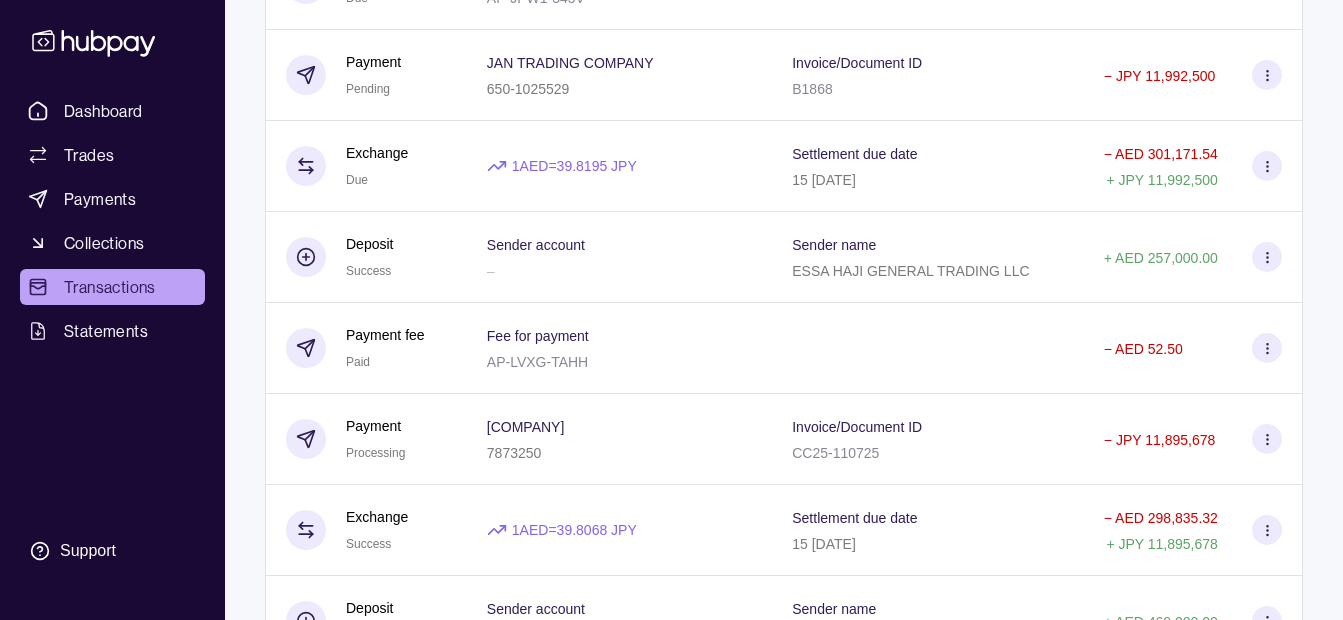 click on "Dashboard Trades Payments Collections Transactions Statements Support K Hello,  Khalid Khan Rahmat Gul  ESSA HAJI GENERAL TRADING LLC Change account Account Terms and conditions Privacy policy Sign out Transactions More filters  ( 0  applied) Details Amount 14 Jul 2025 Payment fee Due Fee for payment AP-CX65-N8YU −   AED 52.50 Payment Pending THREE STARS INTERNATIONAL 0063578 Invoice/Document ID TS25-140725 −   JPY 3,974,972 Exchange Due 1  AED  =  39.9615   JPY Settlement due date 16 Jul 2025 −   AED 99,470.04 +   JPY 3,974,972 Payment fee Due Fee for payment AP-1HSY-MUCC −   AED 52.50 Payment Pending M K TRADING CO LTD 2512570 Invoice/Document ID MK 466 −   JPY 21,992,500 Exchange Due 1  AED  =  39.9199   JPY Settlement due date 16 Jul 2025 −   AED 550,915.71 +   JPY 21,992,500 Payment fee Due Fee for payment AP-X8B8-VDCJ −   AED 52.50 Payment Pending GRAN TRADING CO LLC 0097800 Invoice/Document ID GTC71 −   JPY 7,952,193 Exchange Due 1  AED  =  39.9199   JPY Settlement due date 16 Jul 2025" at bounding box center [671, -173] 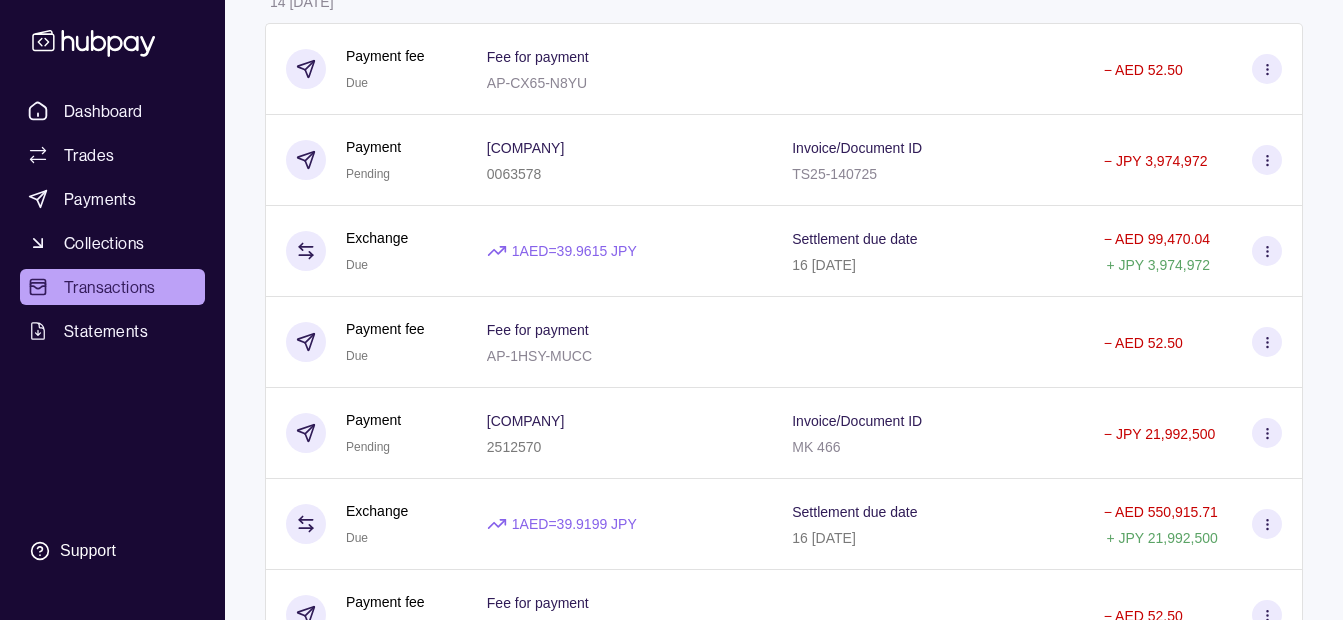 scroll, scrollTop: 0, scrollLeft: 0, axis: both 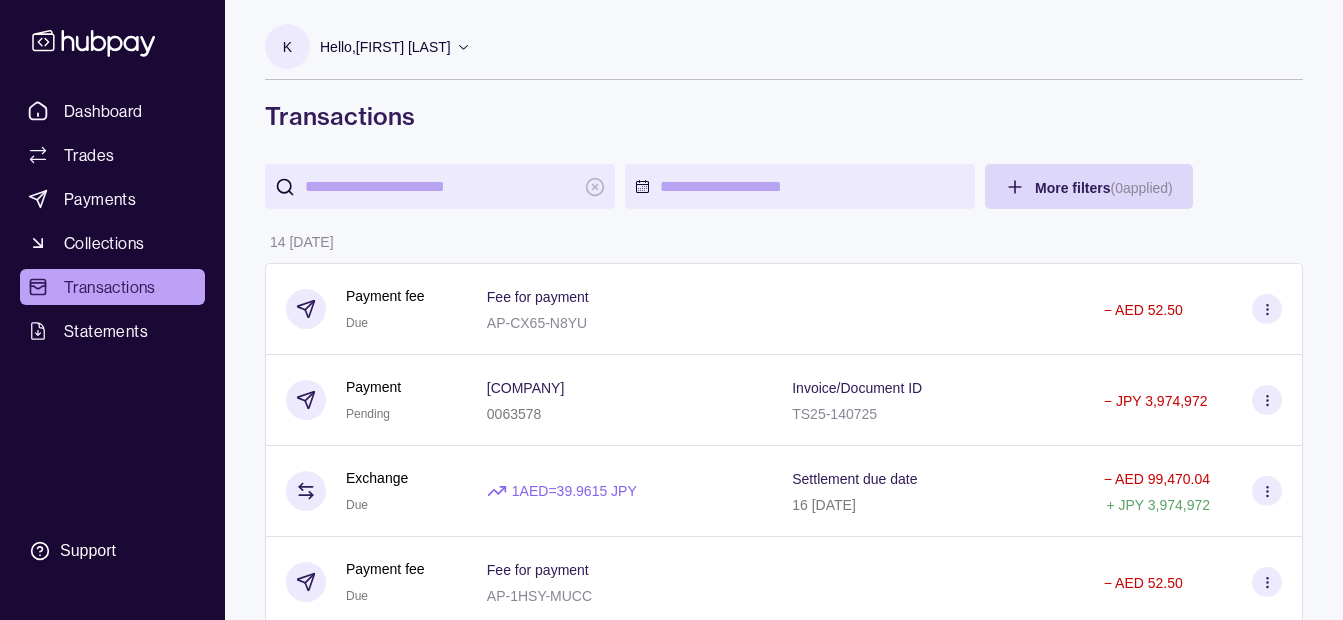 click on "Hello, [FIRST] [LAST]" at bounding box center [385, 47] 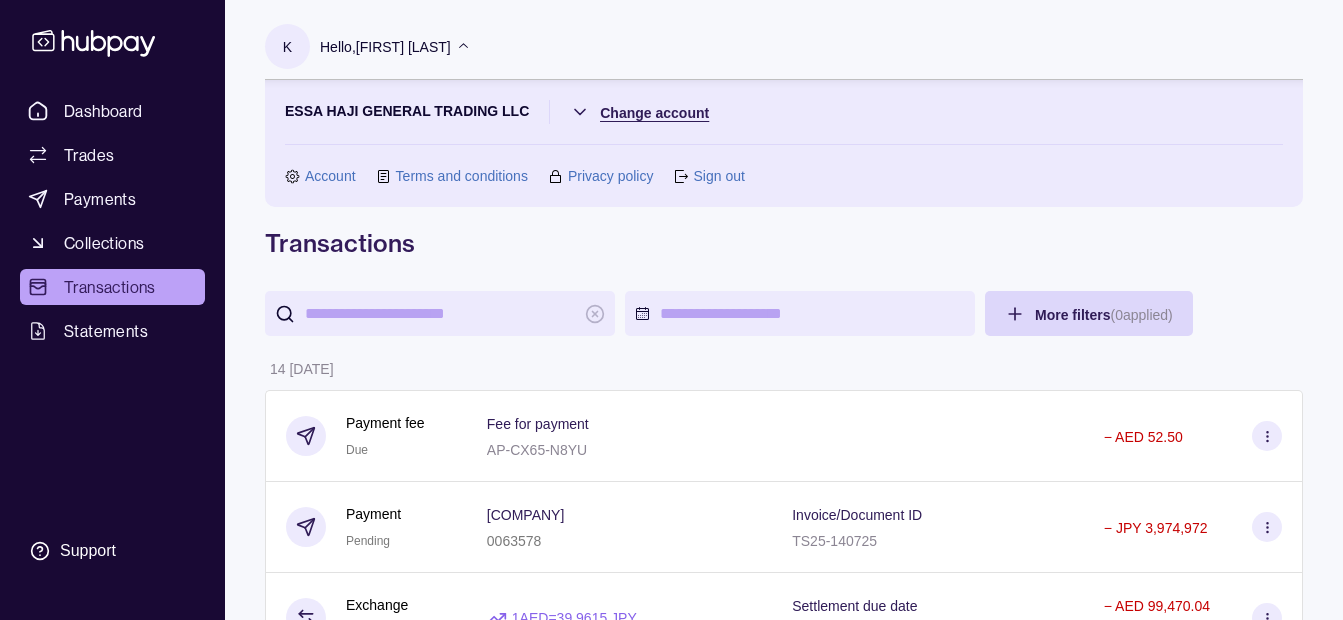 click on "Dashboard Trades Payments Collections Transactions Statements Support K Hello,  Khalid Khan Rahmat Gul  ESSA HAJI GENERAL TRADING LLC Change account Account Terms and conditions Privacy policy Sign out Transactions More filters  ( 0  applied) Details Amount 14 Jul 2025 Payment fee Due Fee for payment AP-CX65-N8YU −   AED 52.50 Payment Pending THREE STARS INTERNATIONAL 0063578 Invoice/Document ID TS25-140725 −   JPY 3,974,972 Exchange Due 1  AED  =  39.9615   JPY Settlement due date 16 Jul 2025 −   AED 99,470.04 +   JPY 3,974,972 Payment fee Due Fee for payment AP-1HSY-MUCC −   AED 52.50 Payment Pending M K TRADING CO LTD 2512570 Invoice/Document ID MK 466 −   JPY 21,992,500 Exchange Due 1  AED  =  39.9199   JPY Settlement due date 16 Jul 2025 −   AED 550,915.71 +   JPY 21,992,500 Payment fee Due Fee for payment AP-X8B8-VDCJ −   AED 52.50 Payment Pending GRAN TRADING CO LLC 0097800 Invoice/Document ID GTC71 −   JPY 7,952,193 Exchange Due 1  AED  =  39.9199   JPY Settlement due date 16 Jul 2025" at bounding box center (671, 2990) 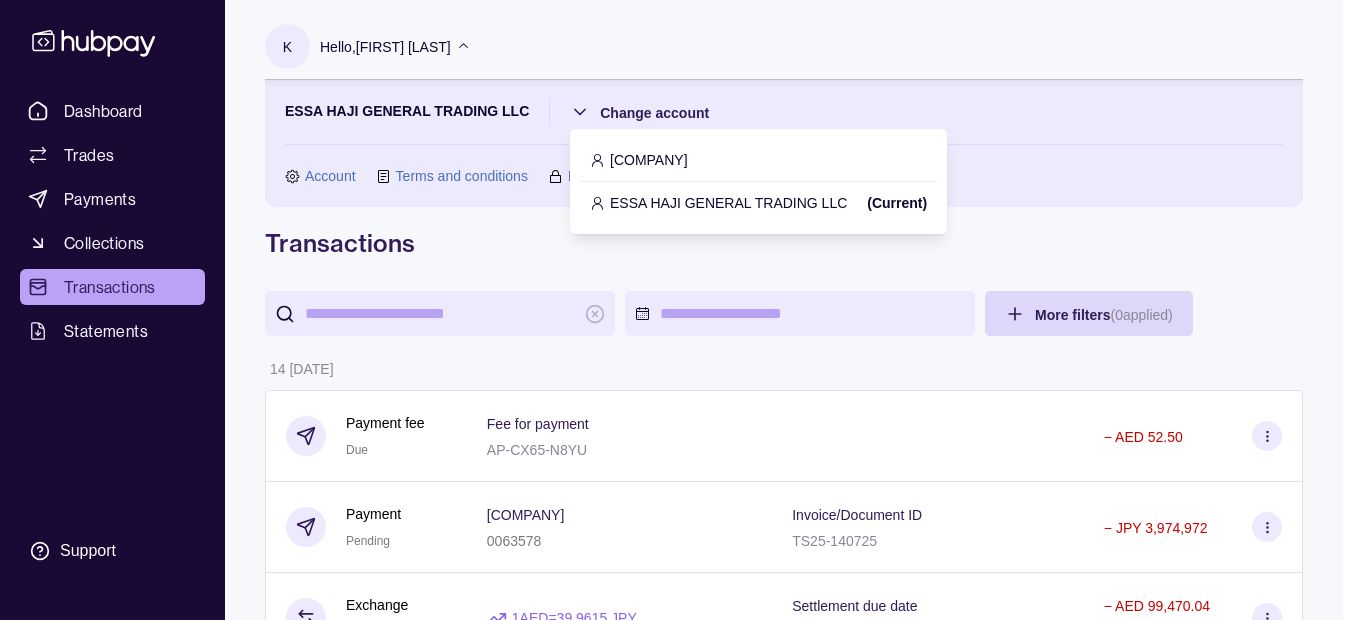 click on "IRON GALAXY USED CAR AND AUTO SPARE PARTS TRADING LLC" at bounding box center [649, 160] 